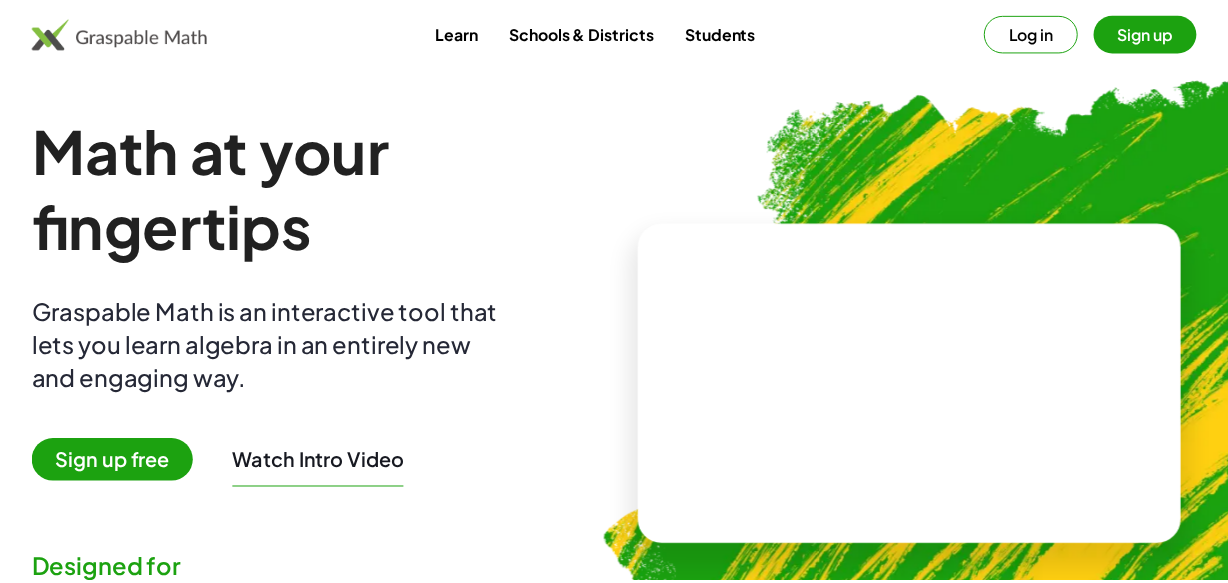 scroll, scrollTop: 0, scrollLeft: 0, axis: both 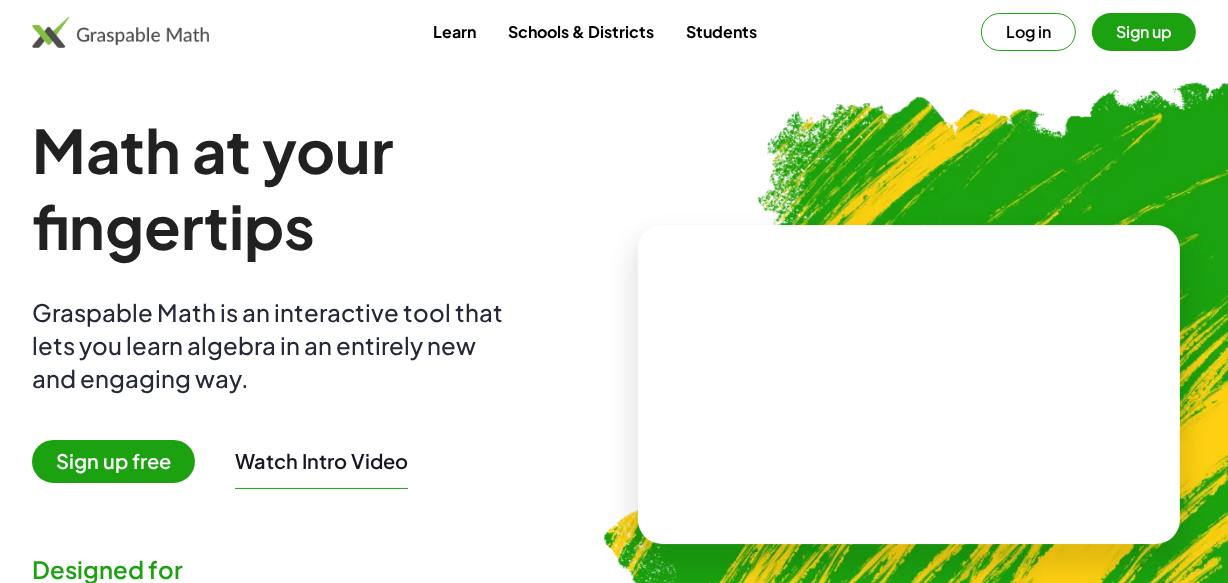 click on "Sign up free" at bounding box center [113, 461] 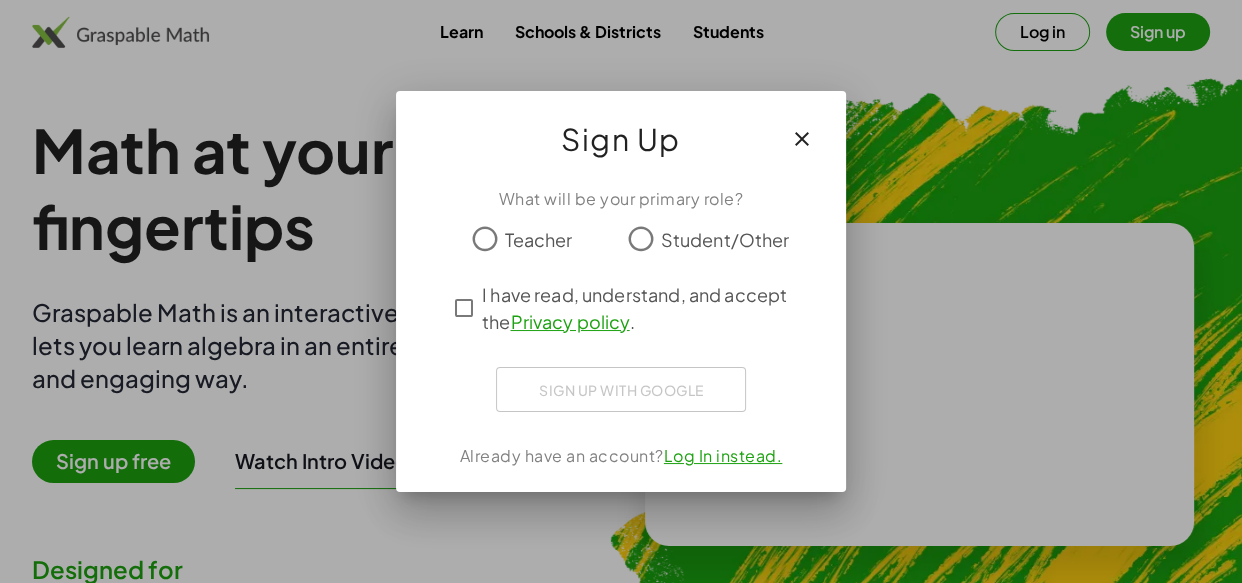click on "Student/Other" 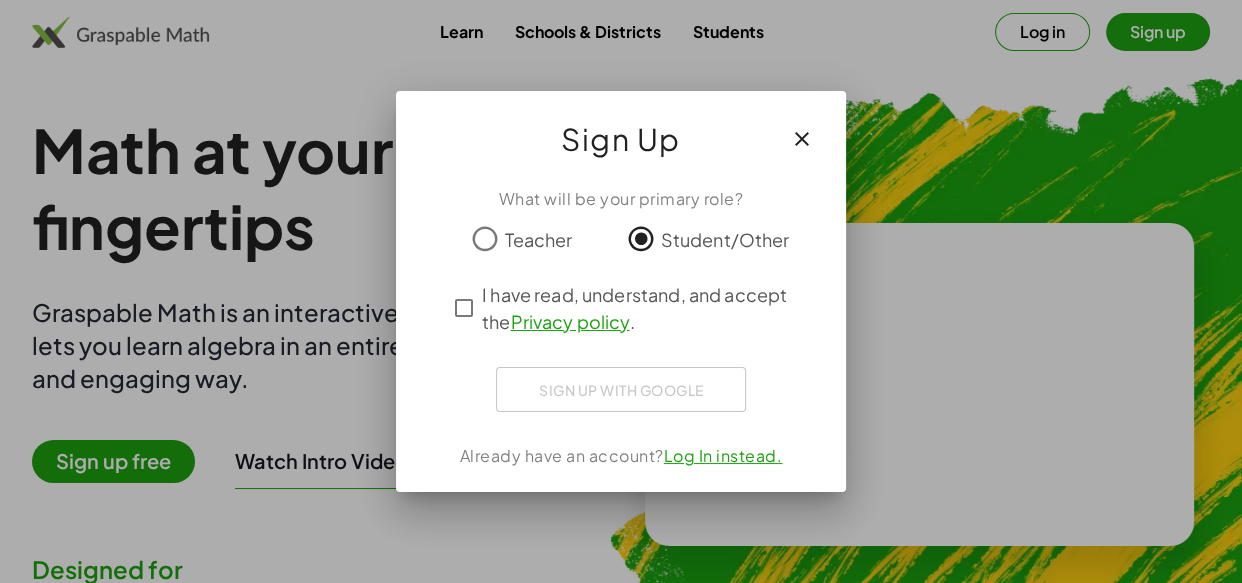 click at bounding box center [802, 139] 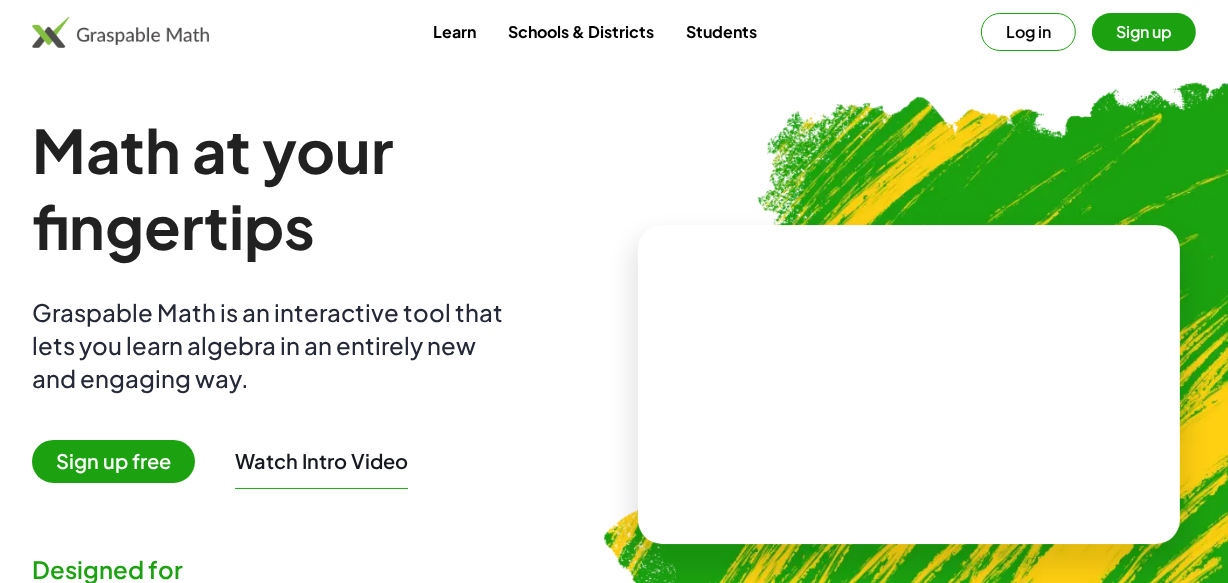 click on "Watch Intro Video" at bounding box center [321, 461] 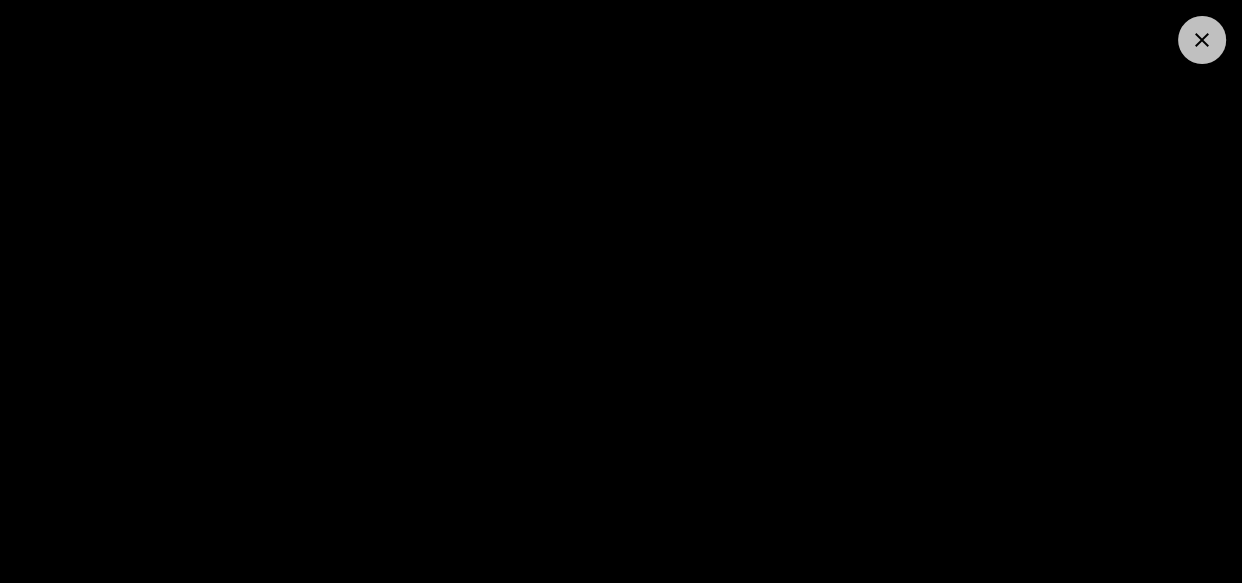 drag, startPoint x: 1197, startPoint y: 37, endPoint x: 1186, endPoint y: 52, distance: 18.601076 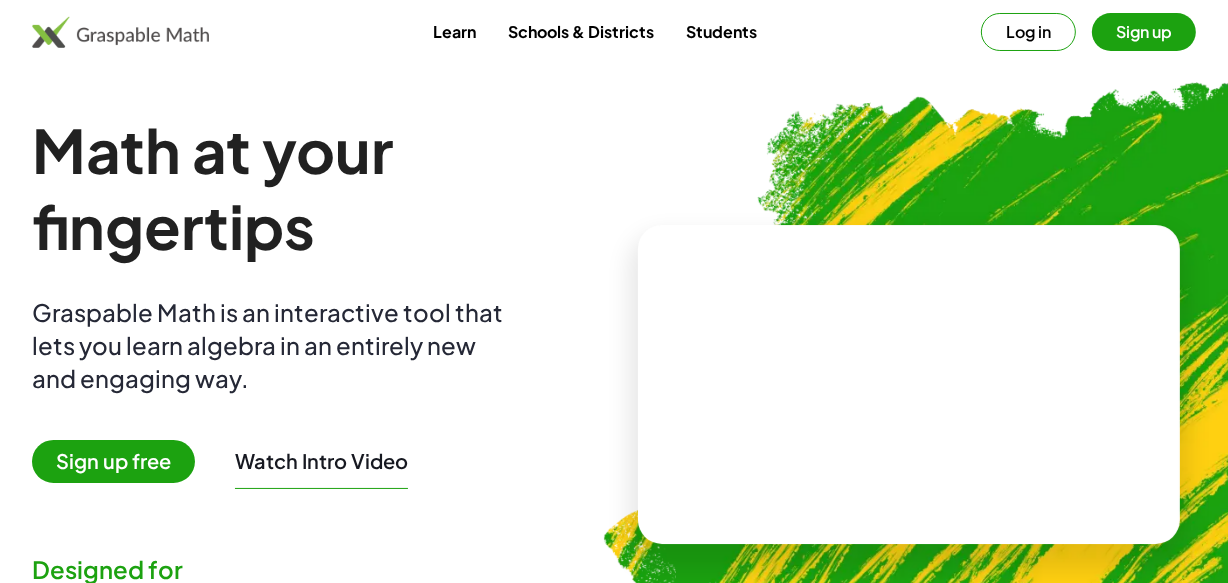 click on "Sign up" at bounding box center [1144, 32] 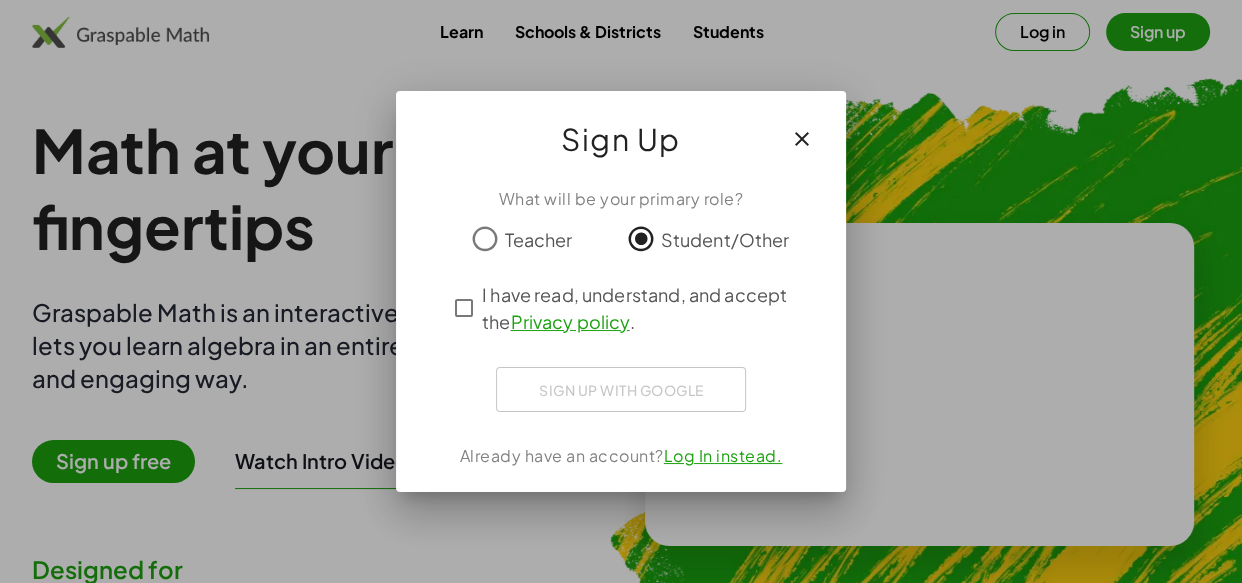 click 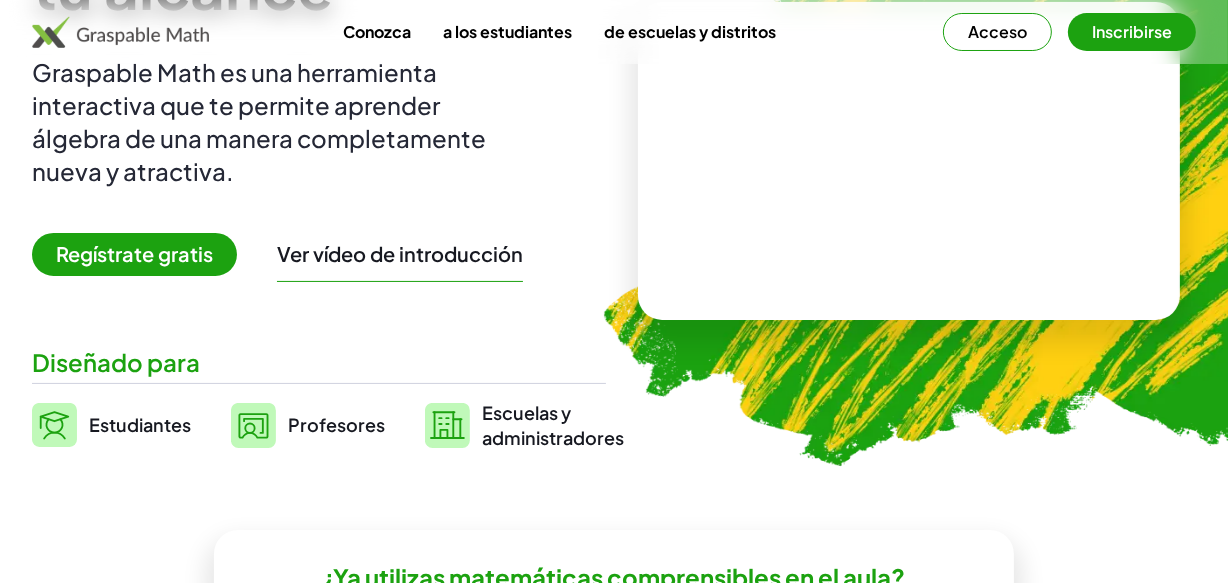 scroll, scrollTop: 272, scrollLeft: 0, axis: vertical 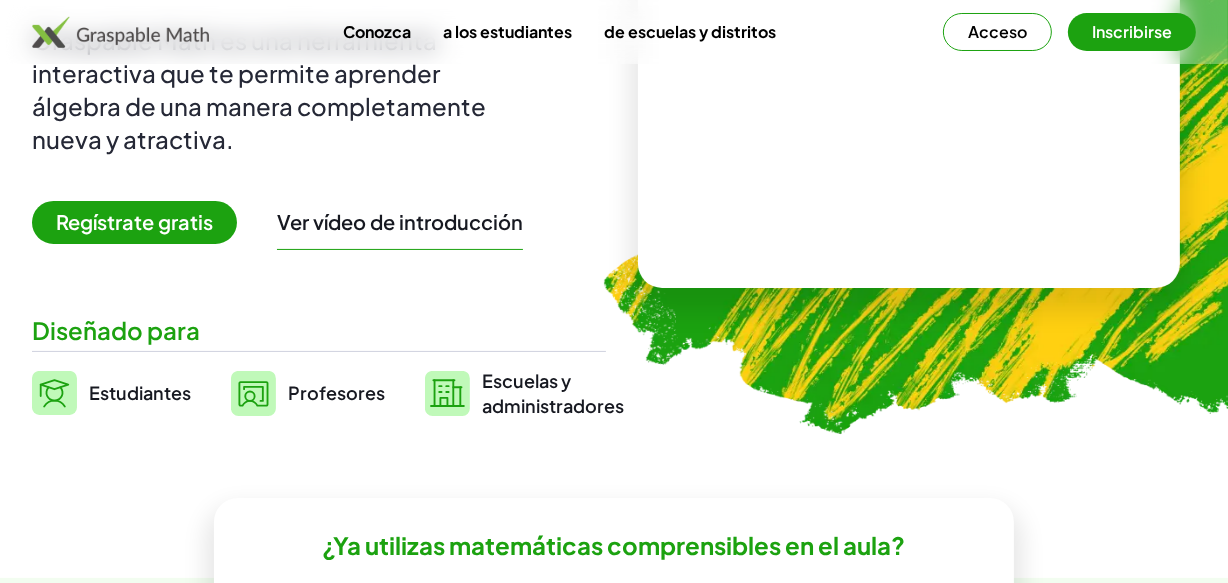 click on "Estudiantes" at bounding box center [140, 392] 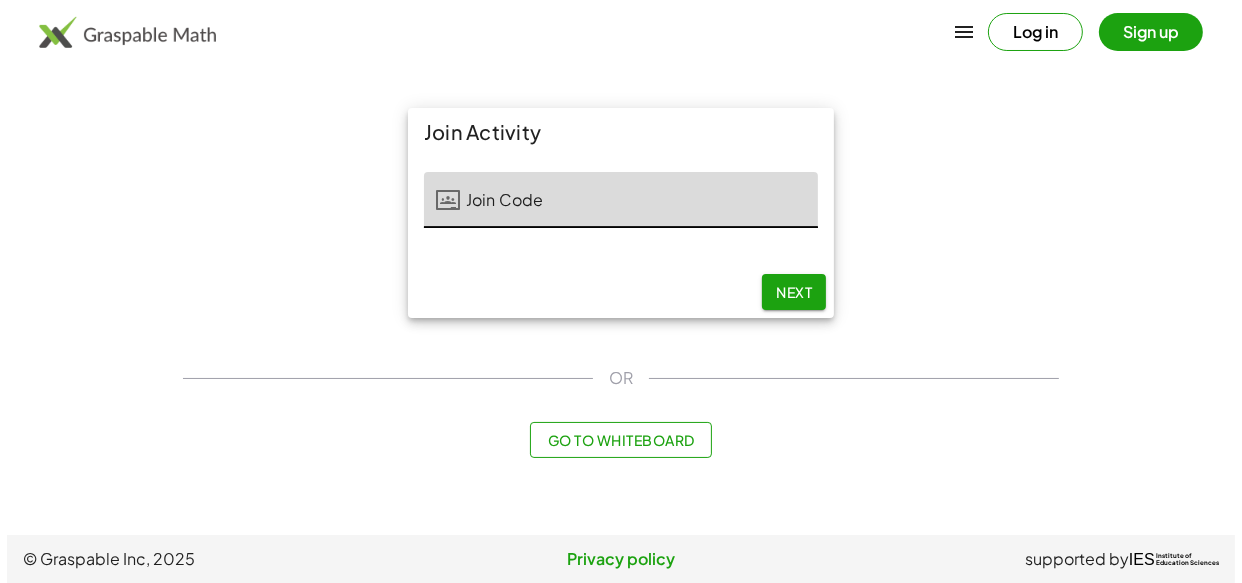 scroll, scrollTop: 0, scrollLeft: 0, axis: both 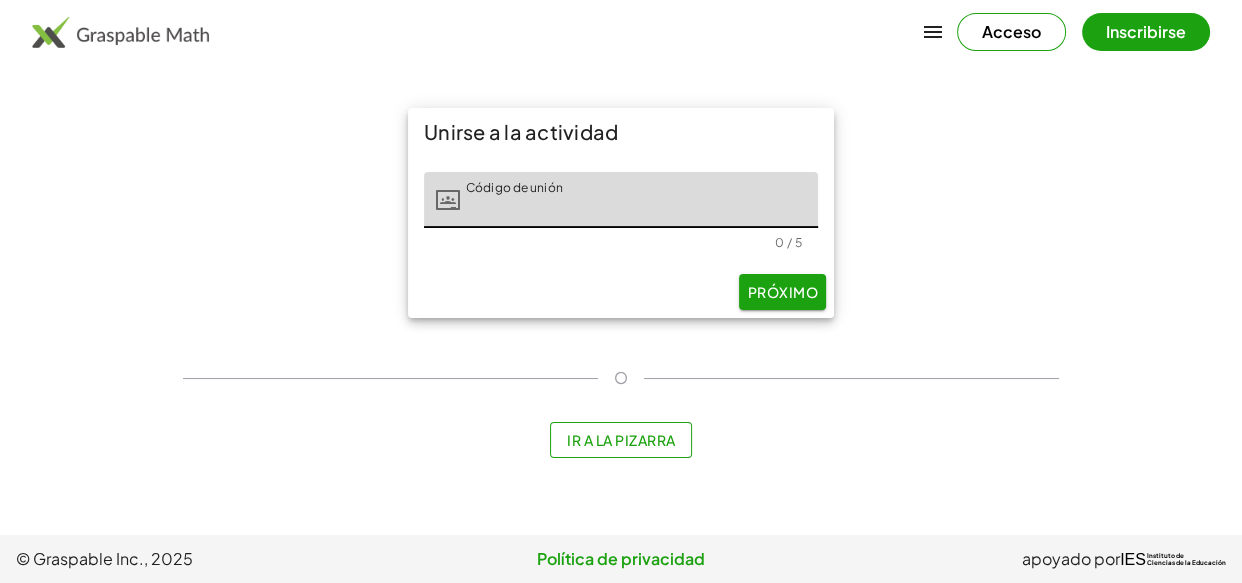 click on "Ir a la pizarra" at bounding box center [621, 440] 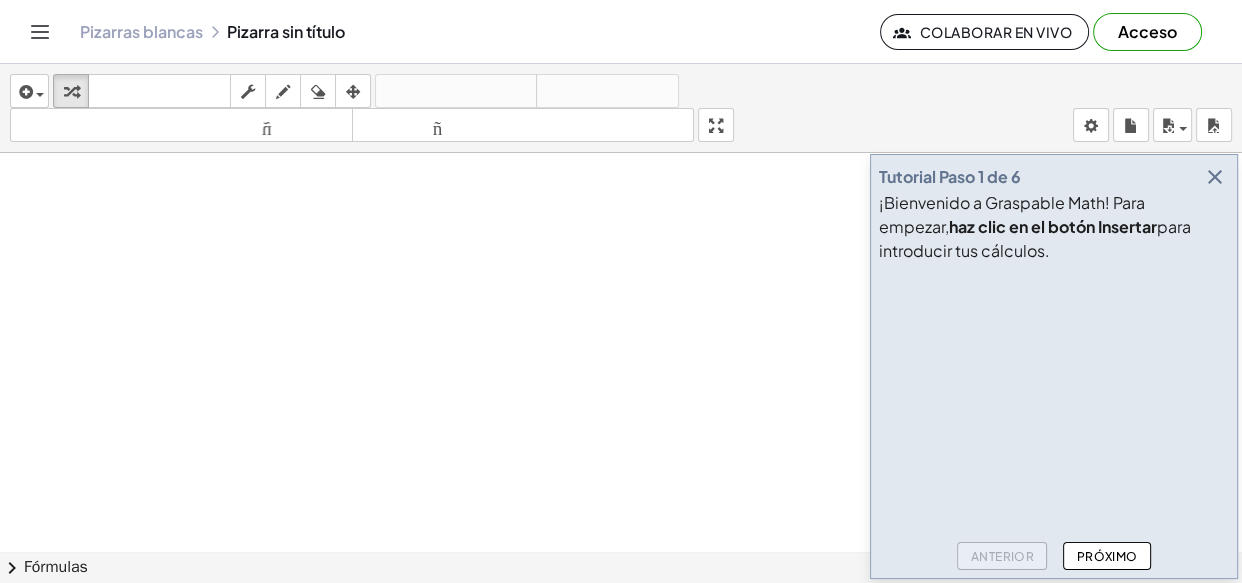 click on "¡Bienvenido a Graspable Math! Para empezar," at bounding box center [1012, 214] 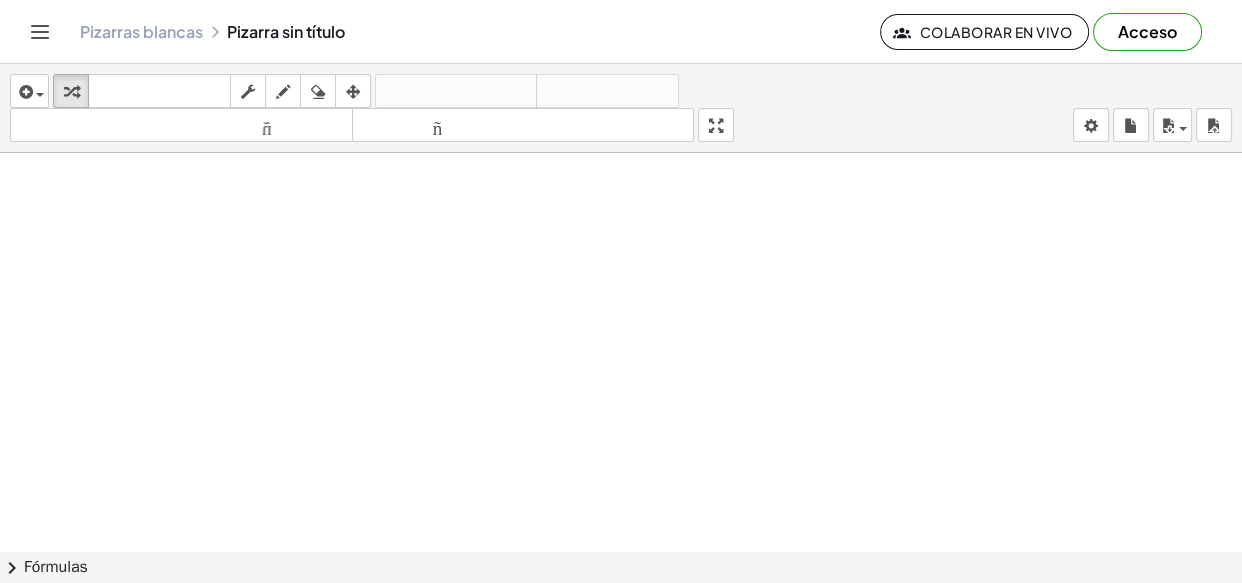 click at bounding box center (621, 565) 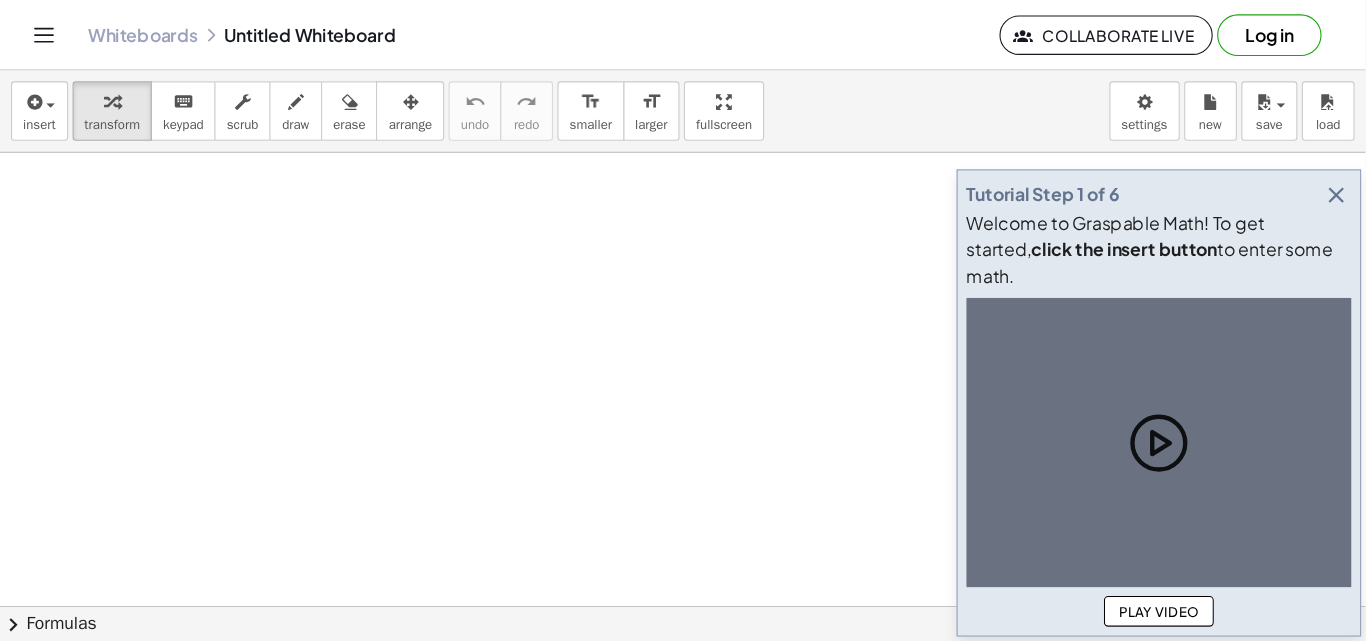 scroll, scrollTop: 0, scrollLeft: 0, axis: both 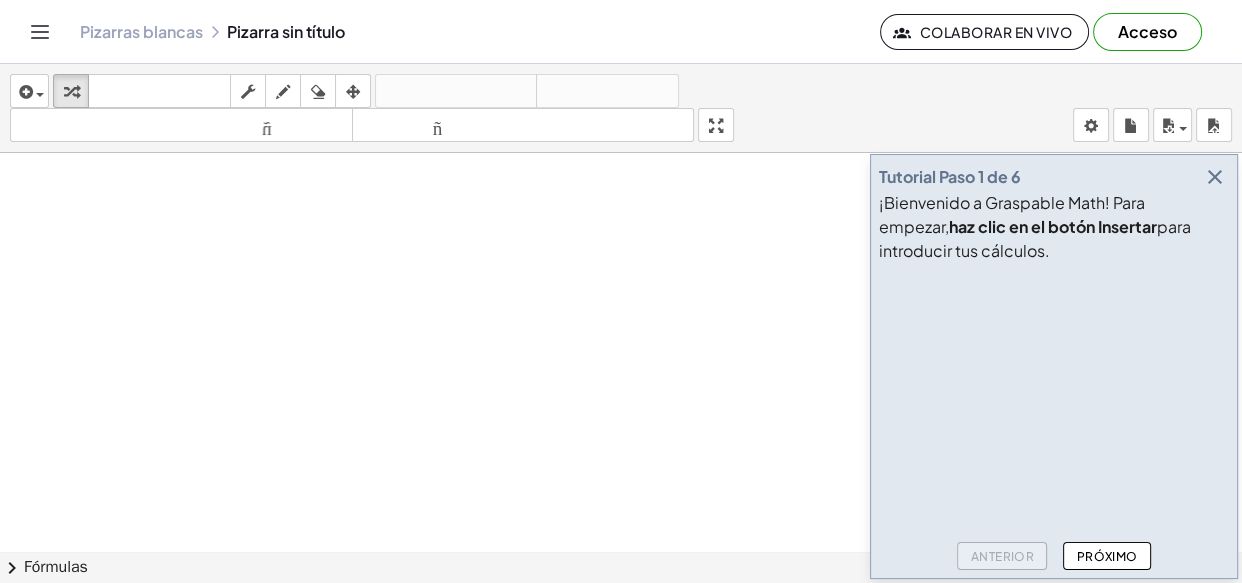 click at bounding box center (1215, 177) 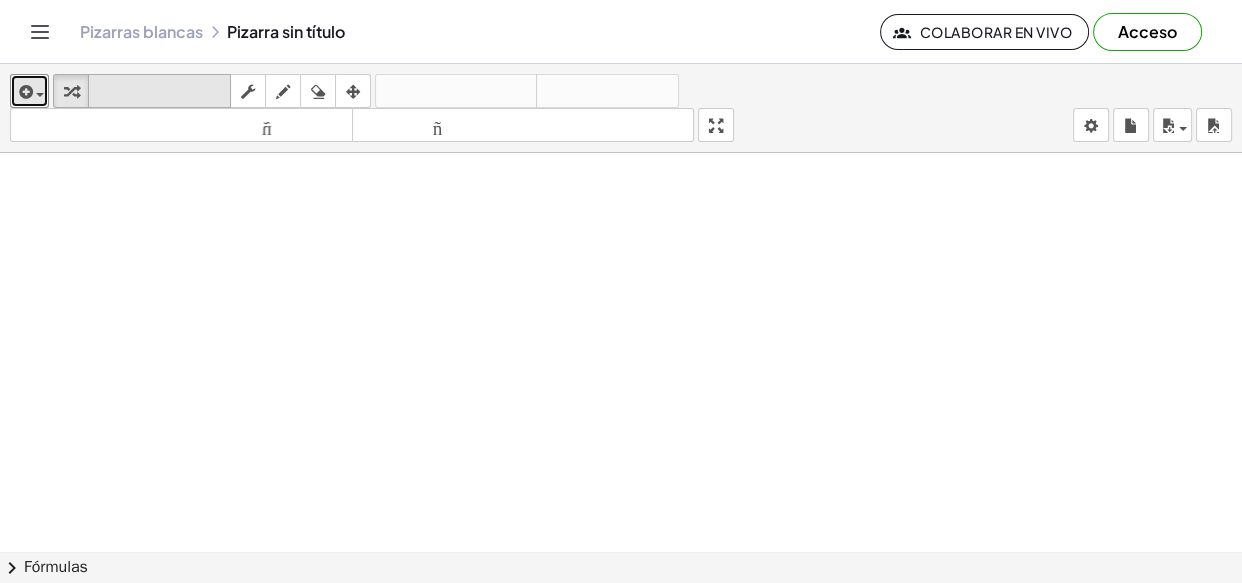 drag, startPoint x: 43, startPoint y: 89, endPoint x: 185, endPoint y: 100, distance: 142.42542 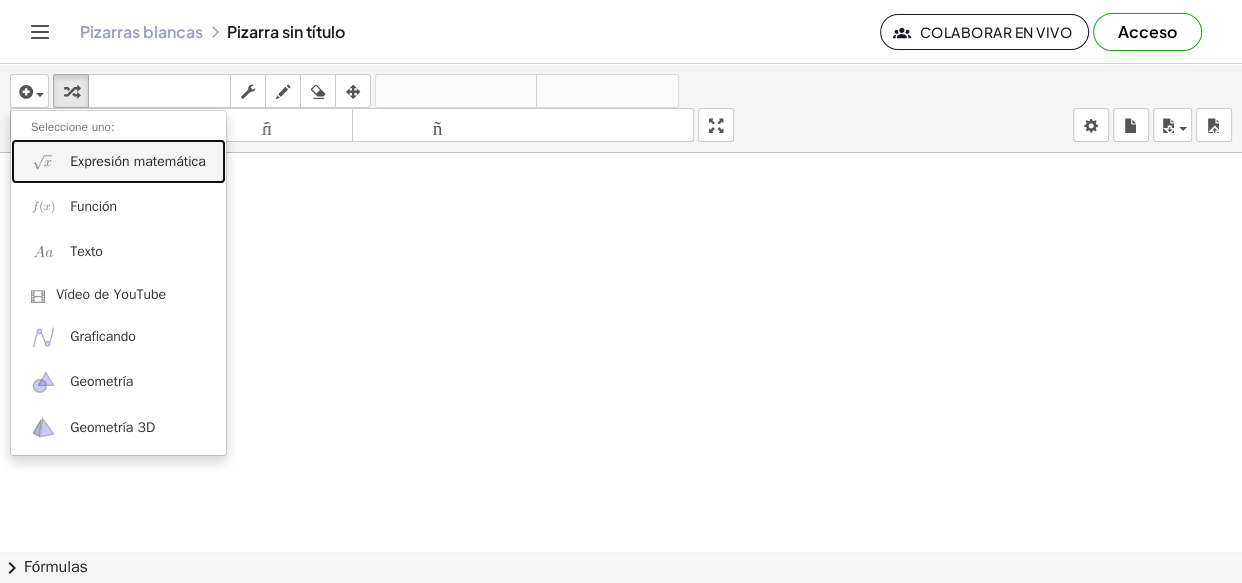 click on "Expresión matemática" at bounding box center (118, 161) 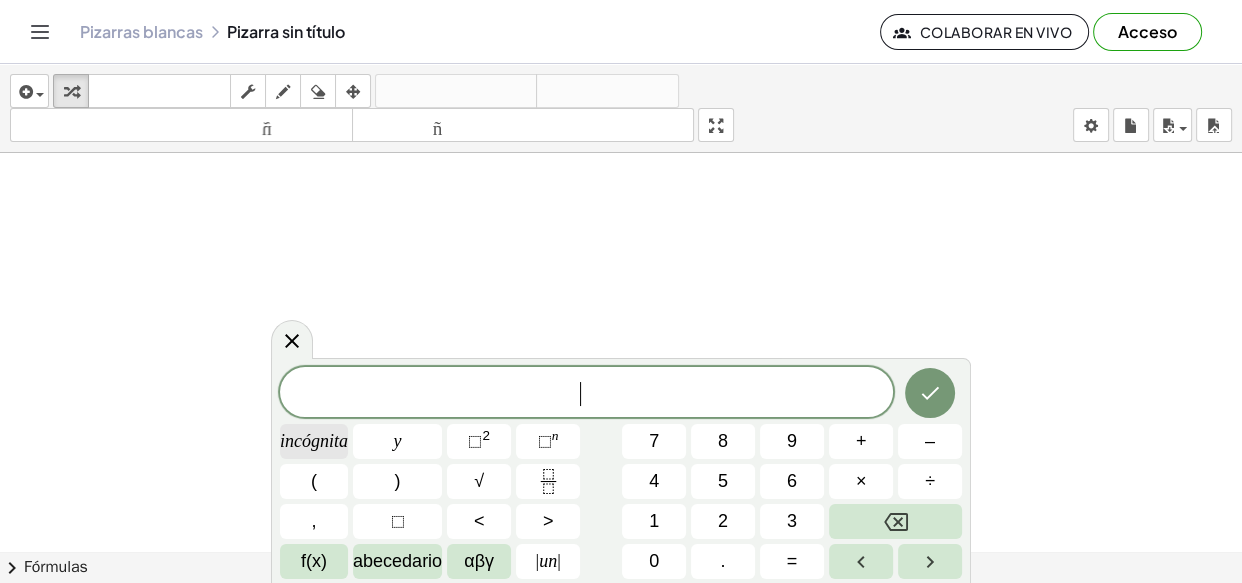 click on "incógnita" at bounding box center [314, 441] 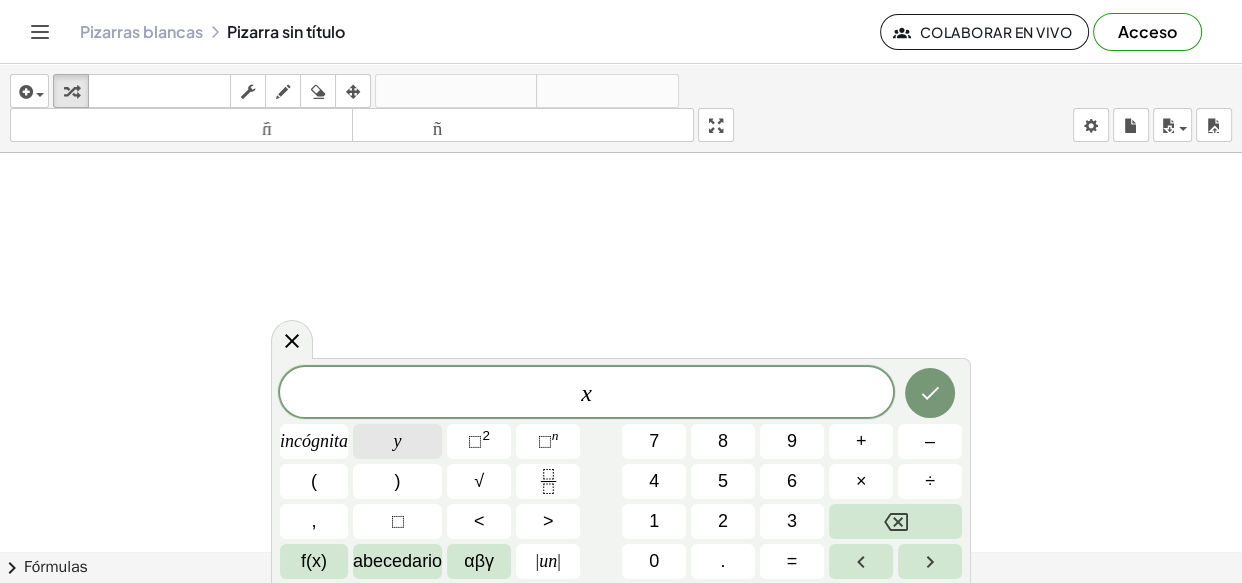 click on "y" at bounding box center [398, 441] 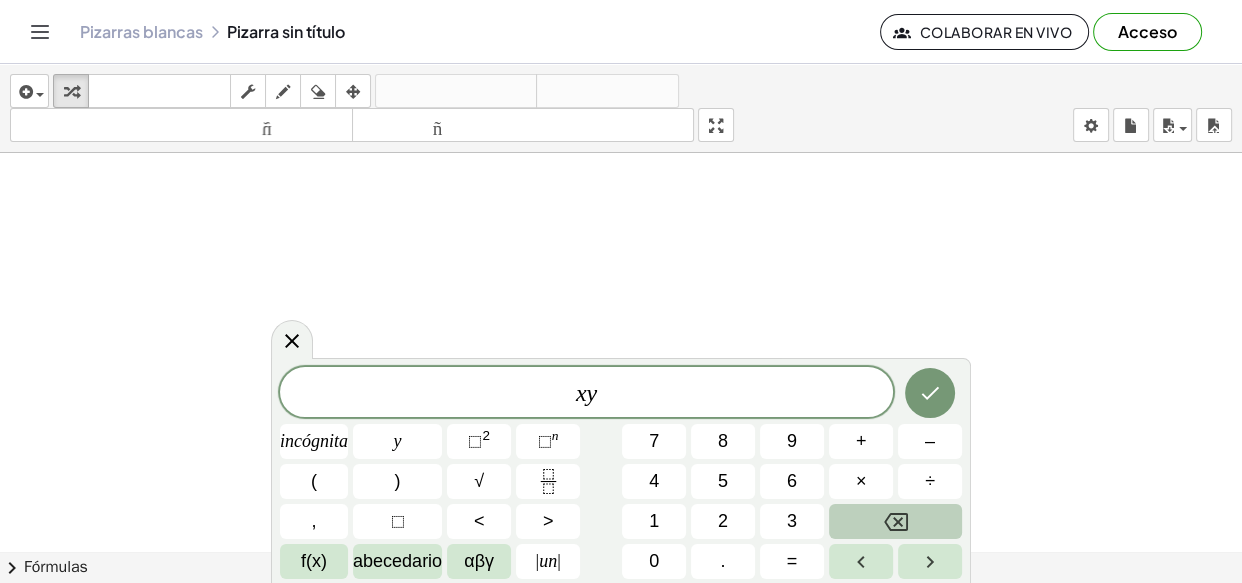click at bounding box center [895, 521] 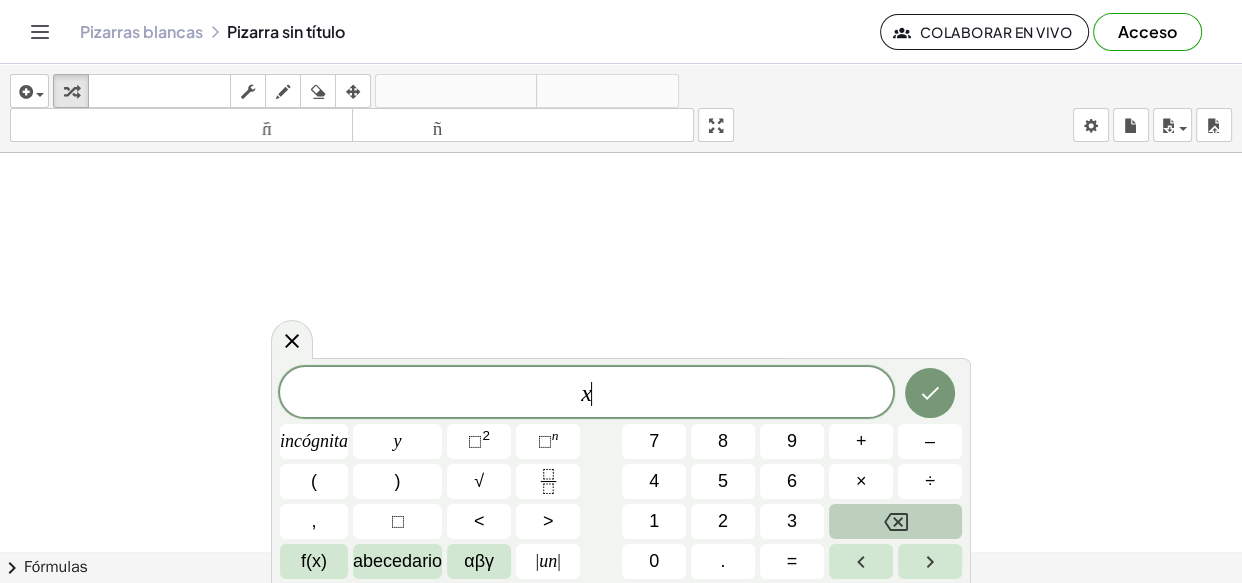 click at bounding box center [895, 521] 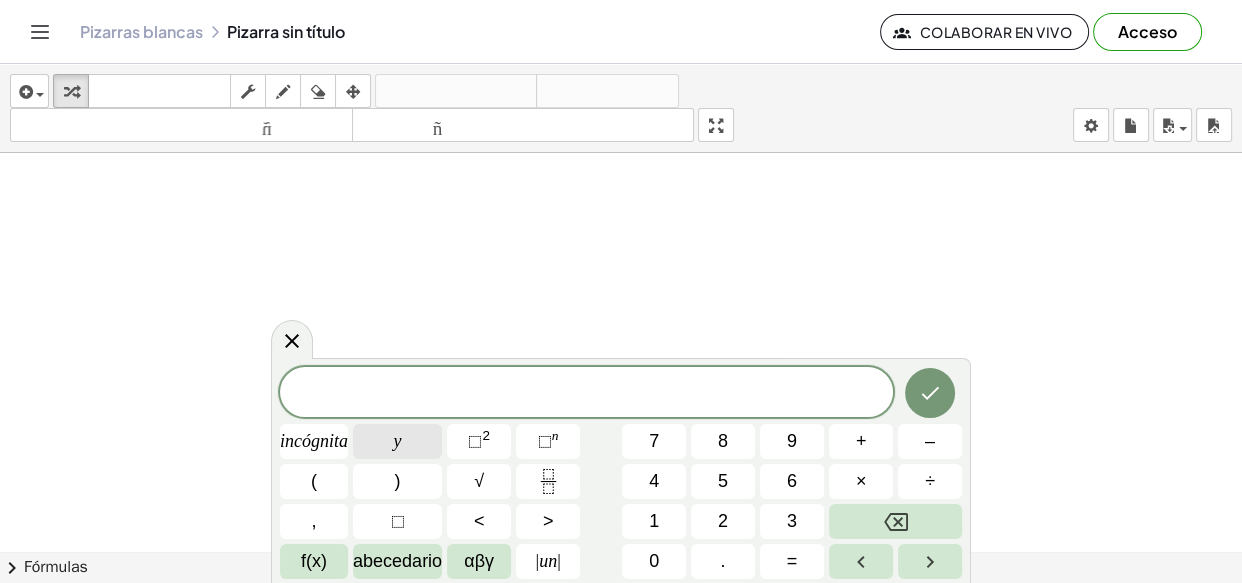 click on "y" at bounding box center [397, 441] 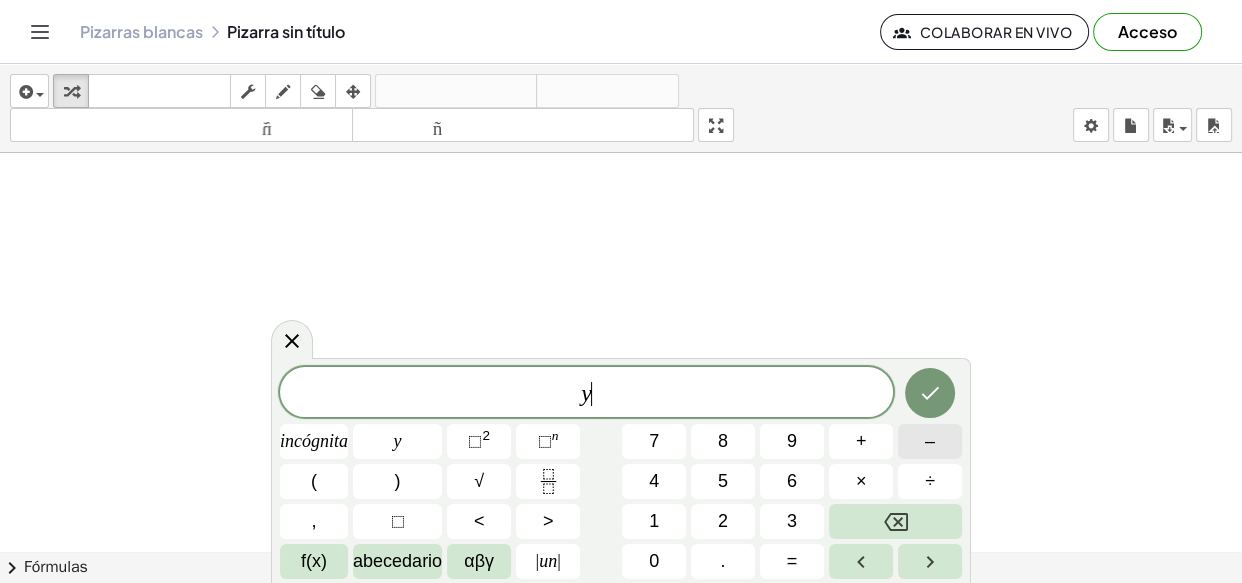 click on "–" at bounding box center (930, 441) 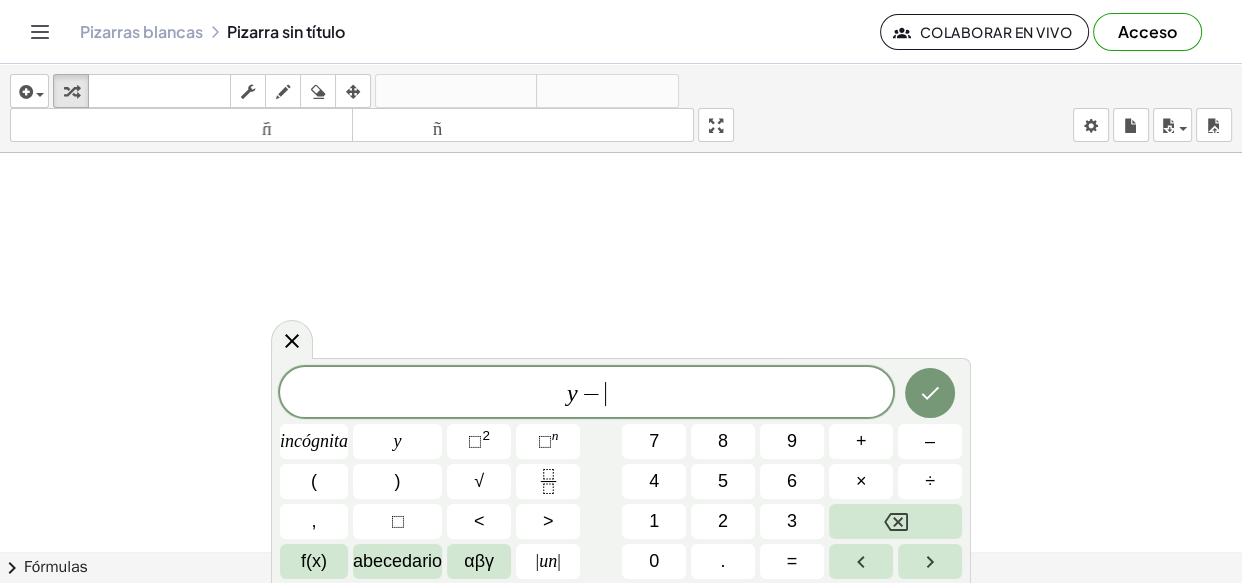 click on "y" at bounding box center (572, 393) 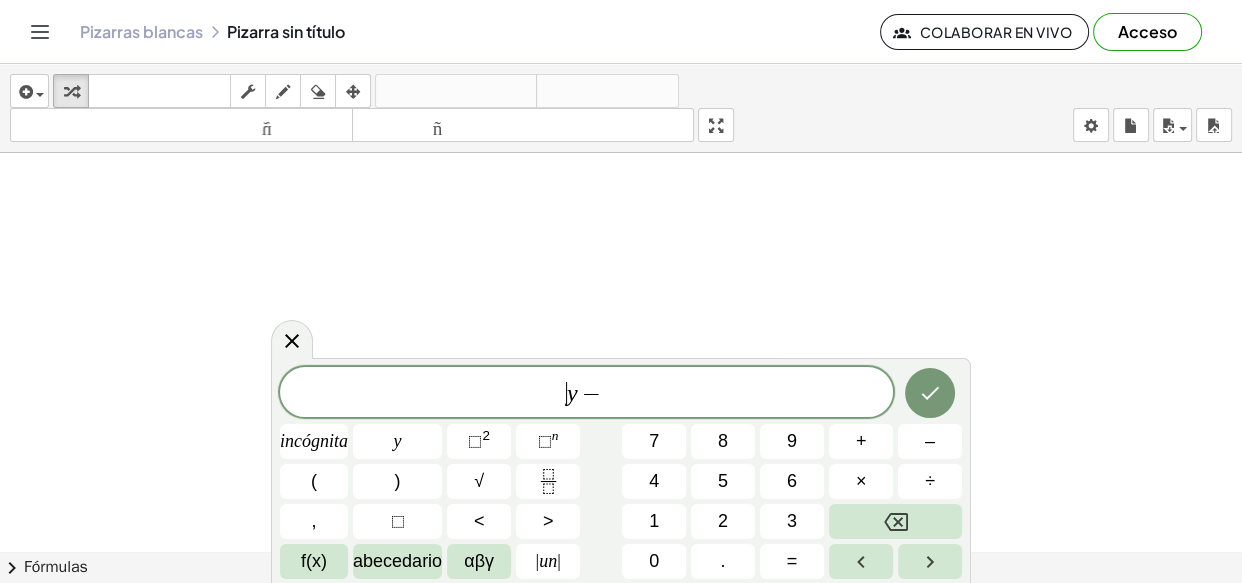 click on "​ y −" at bounding box center [586, 394] 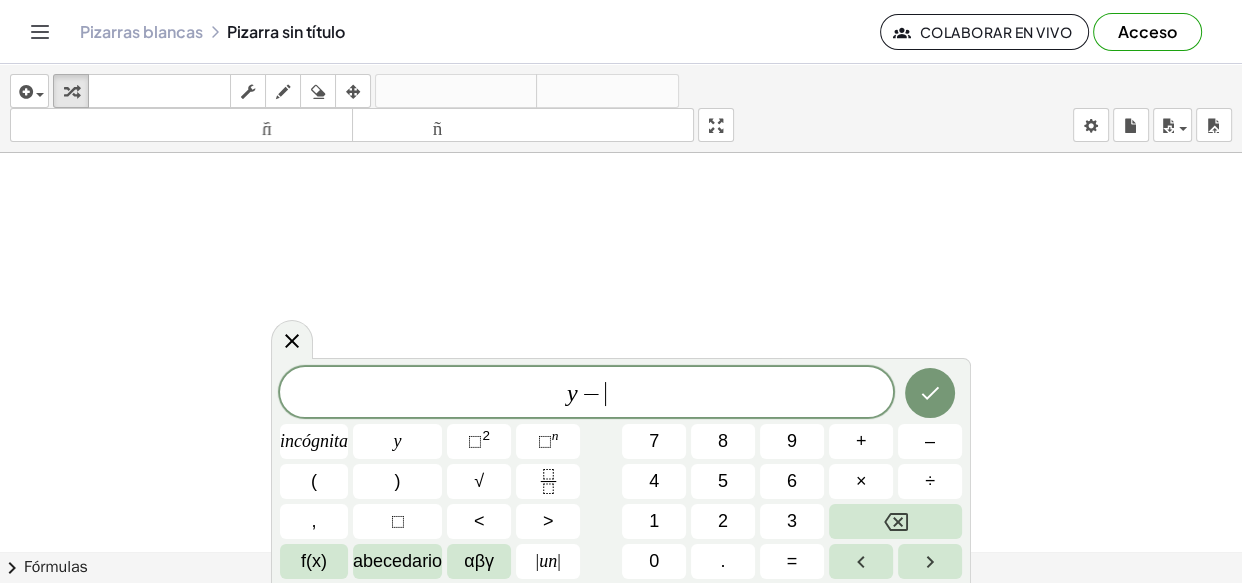 click on "y − ​" at bounding box center (586, 394) 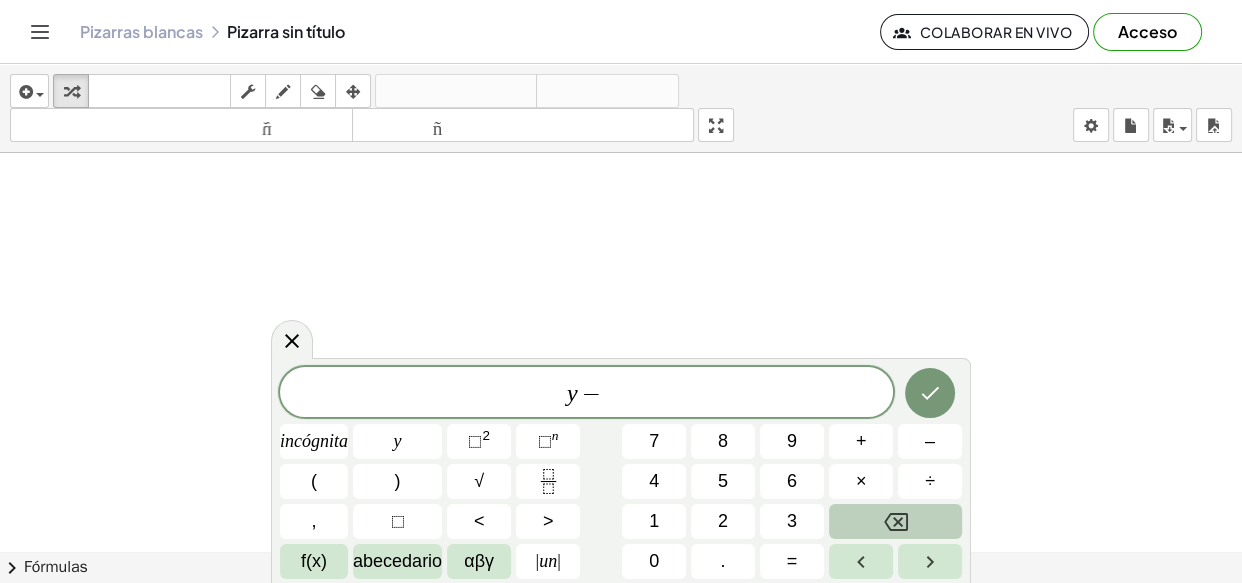 click 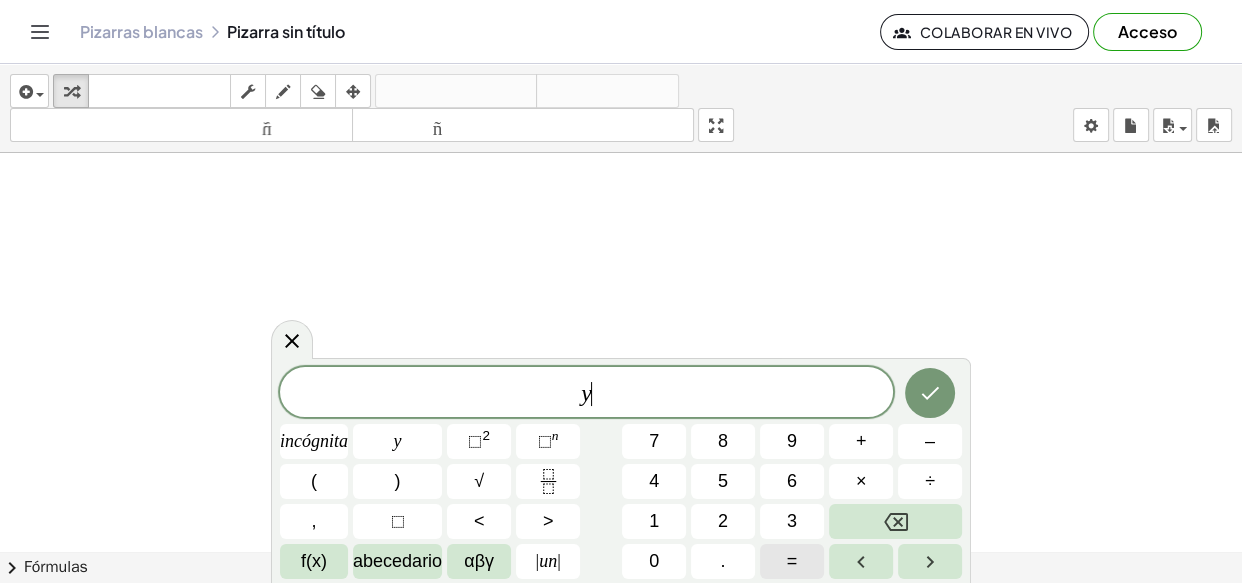 click on "=" at bounding box center (792, 561) 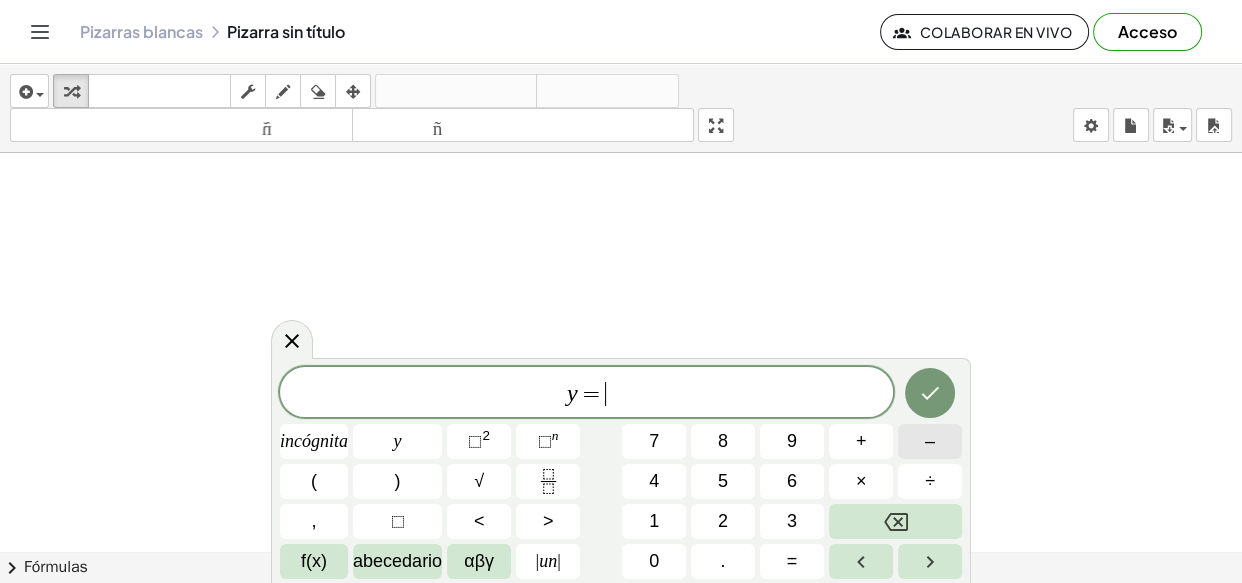 click on "–" at bounding box center (930, 441) 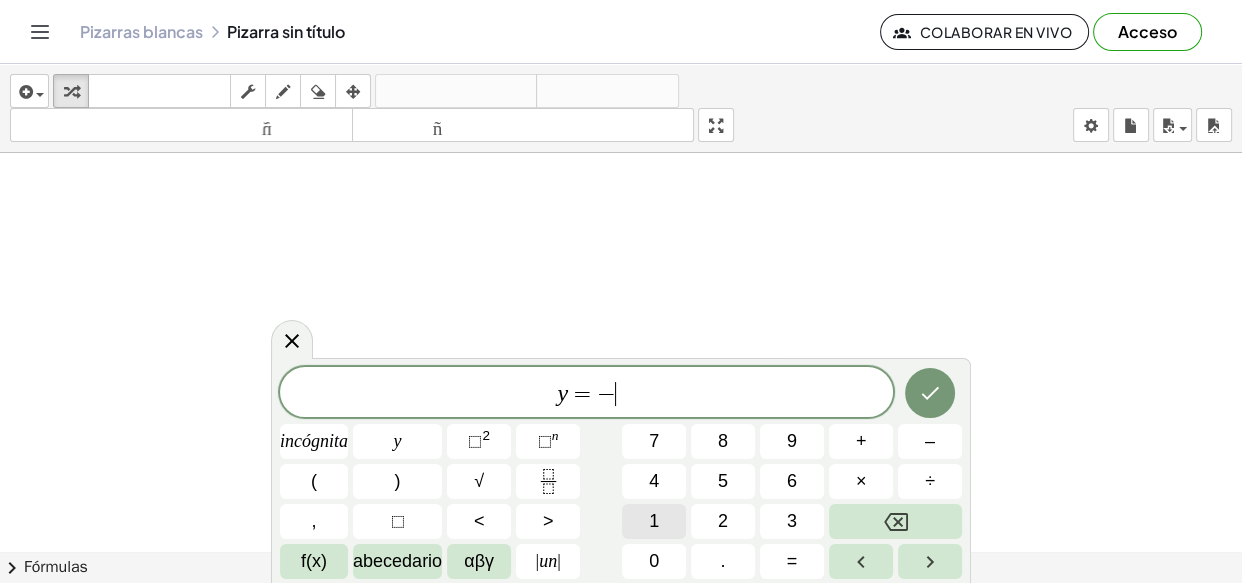 click on "1" at bounding box center (654, 521) 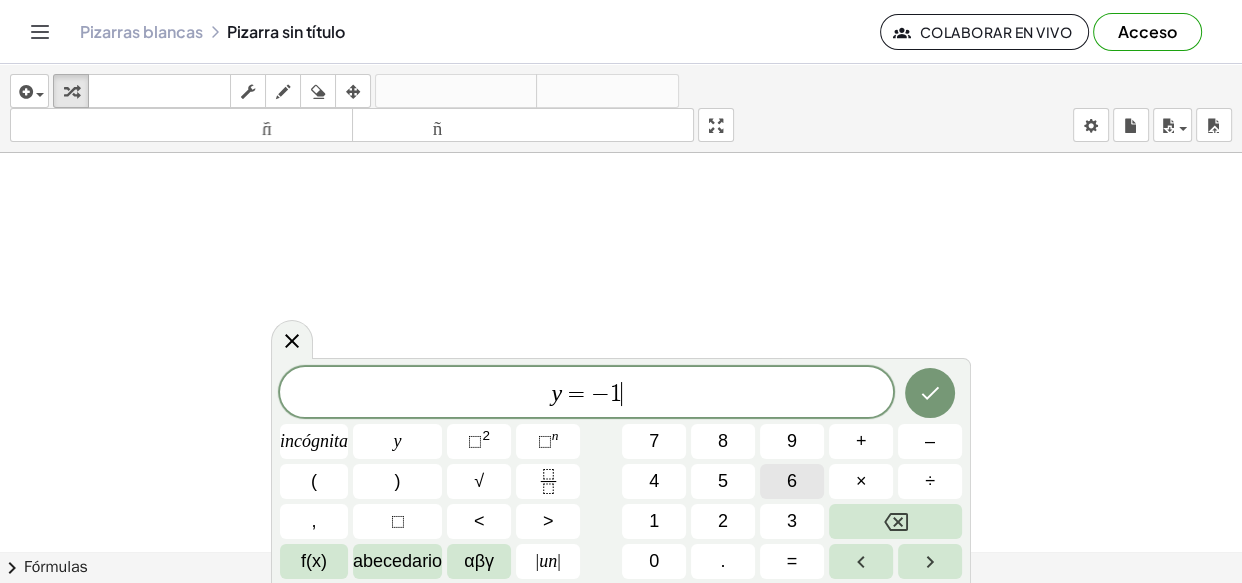 click on "6" at bounding box center [792, 481] 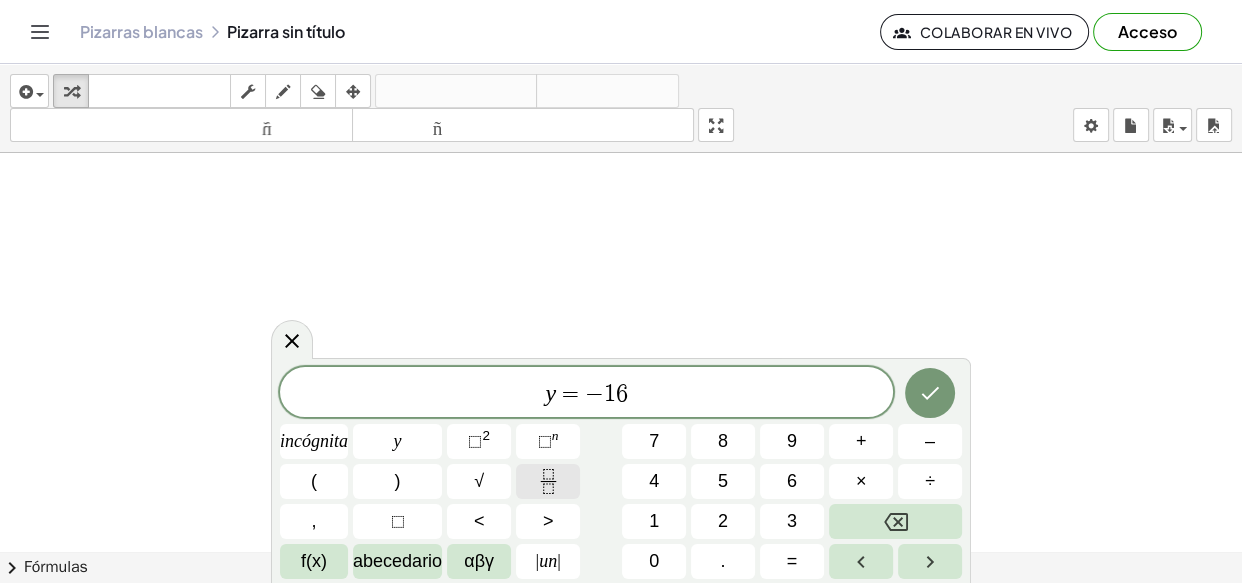 click at bounding box center [548, 481] 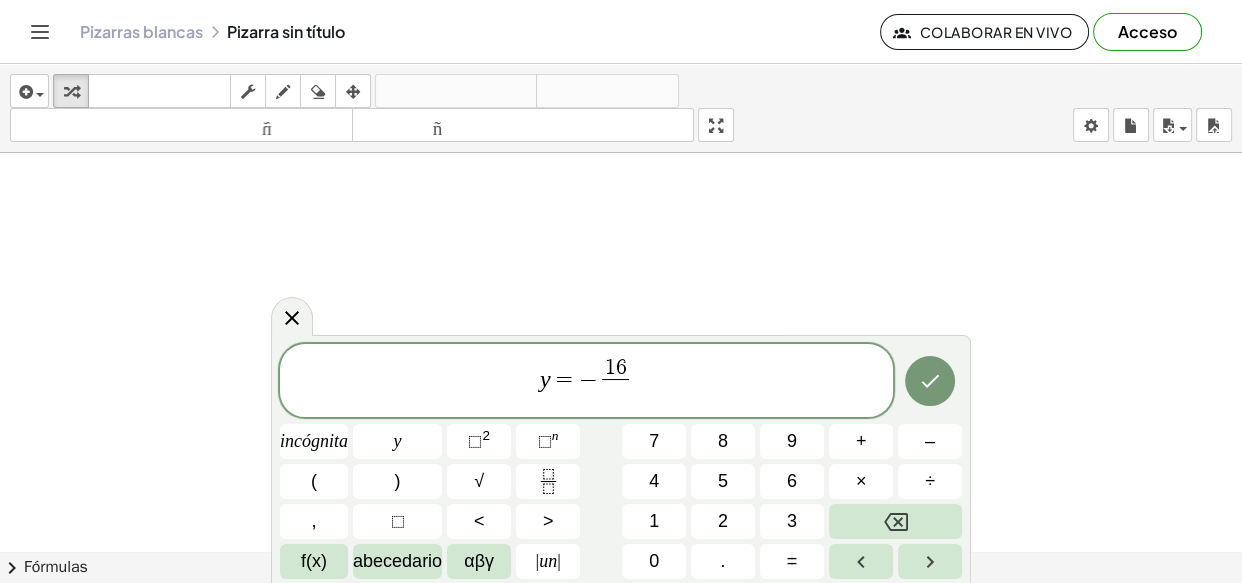 click on "1 6 ​ ​" at bounding box center (615, 382) 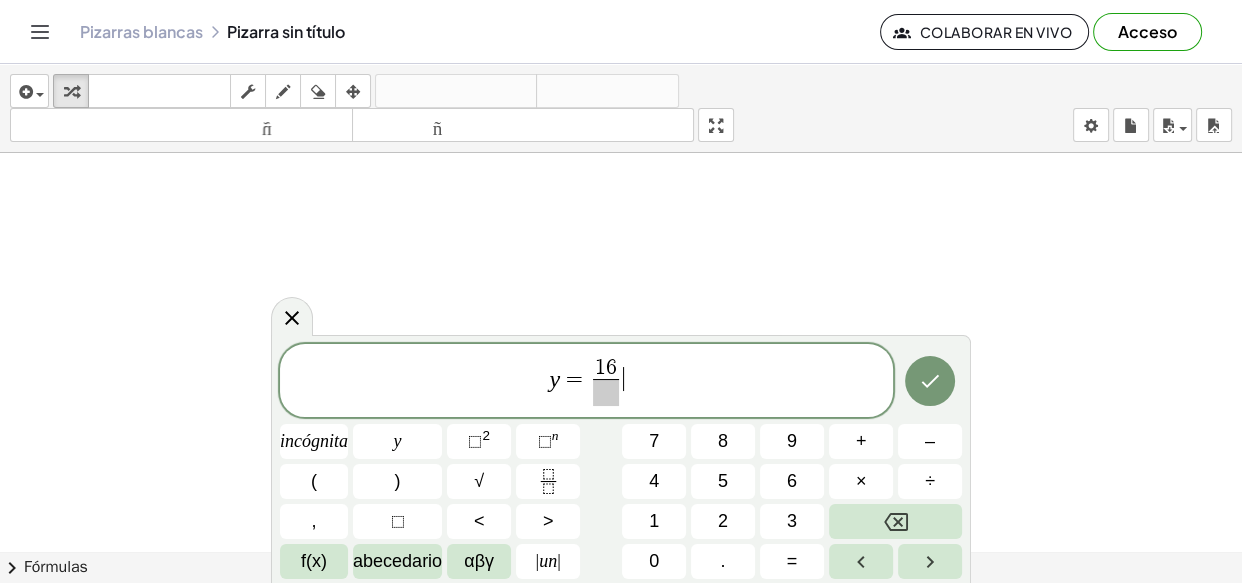 click on "y = 1 6 ​ ​" at bounding box center (586, 382) 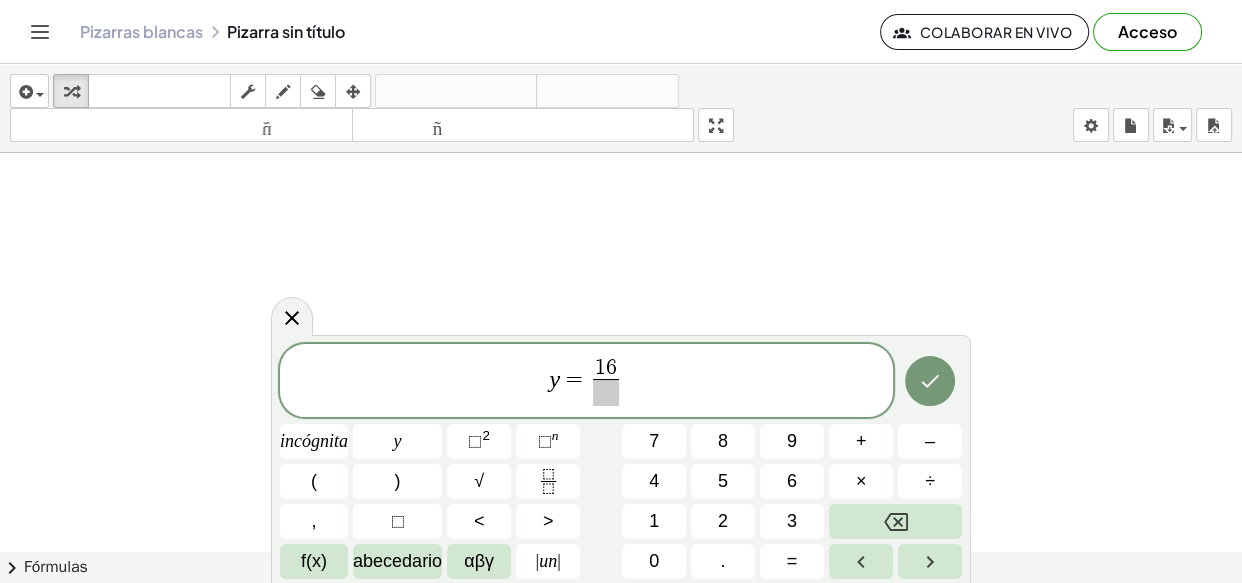 click on "y = 1 6 ​ ​" at bounding box center [586, 382] 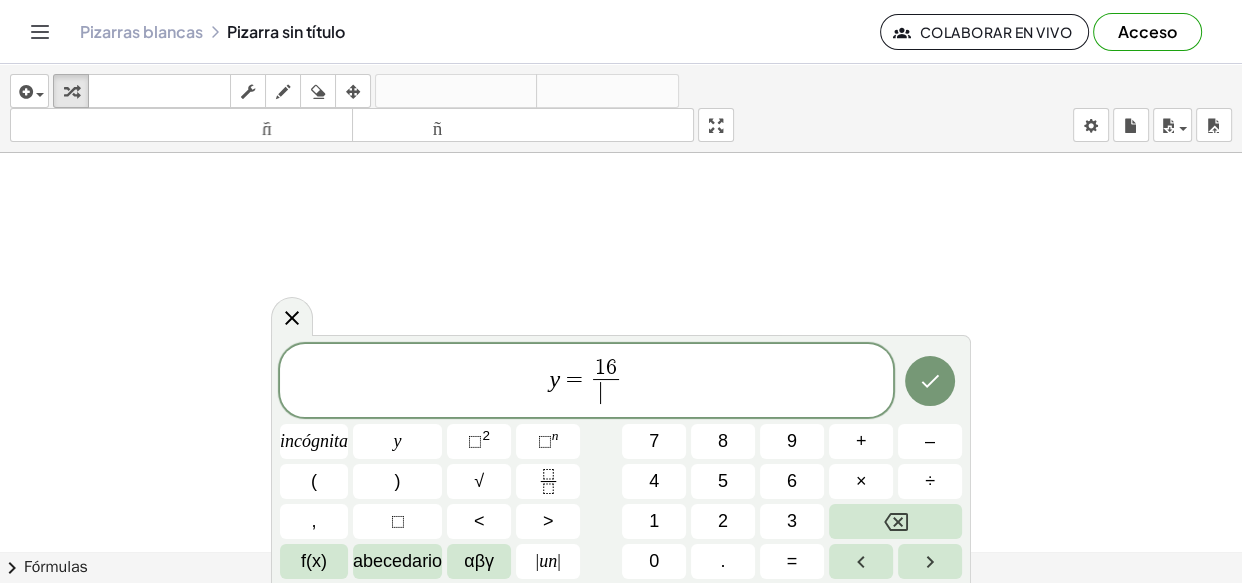 click on "1 6 ​ ​" at bounding box center [606, 382] 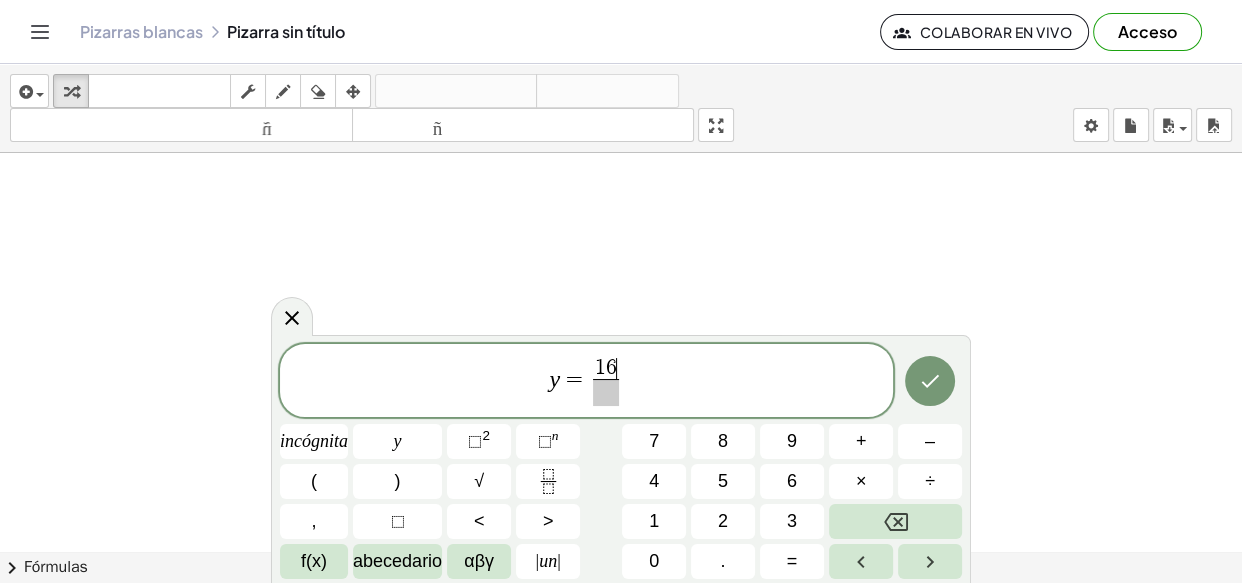 click on "1 6 ​" at bounding box center [606, 369] 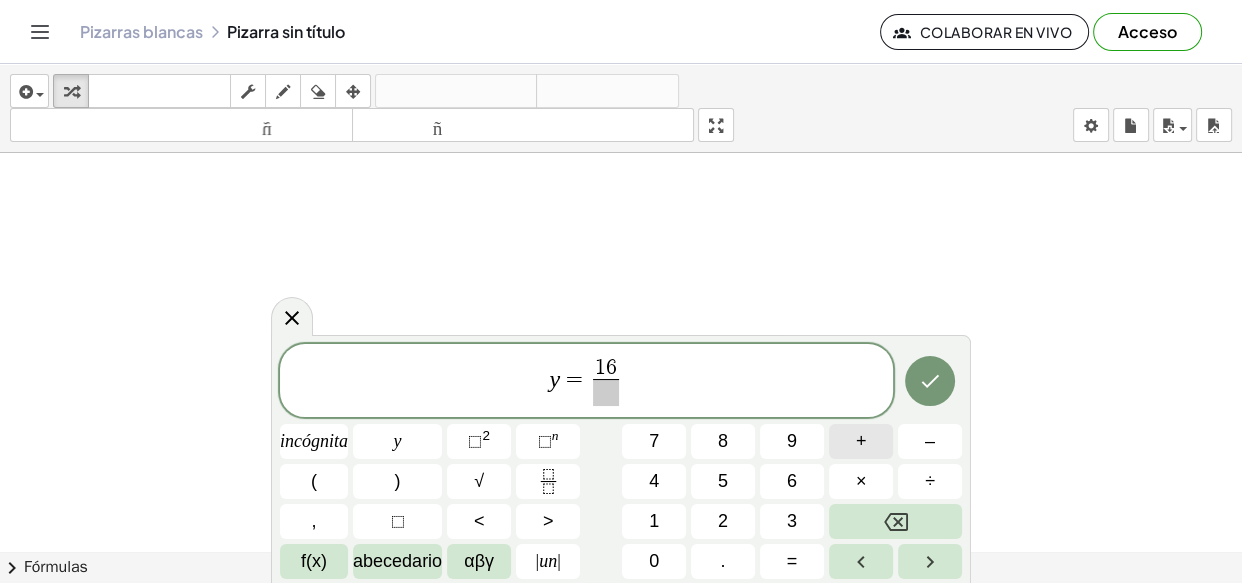 click on "+" at bounding box center [861, 441] 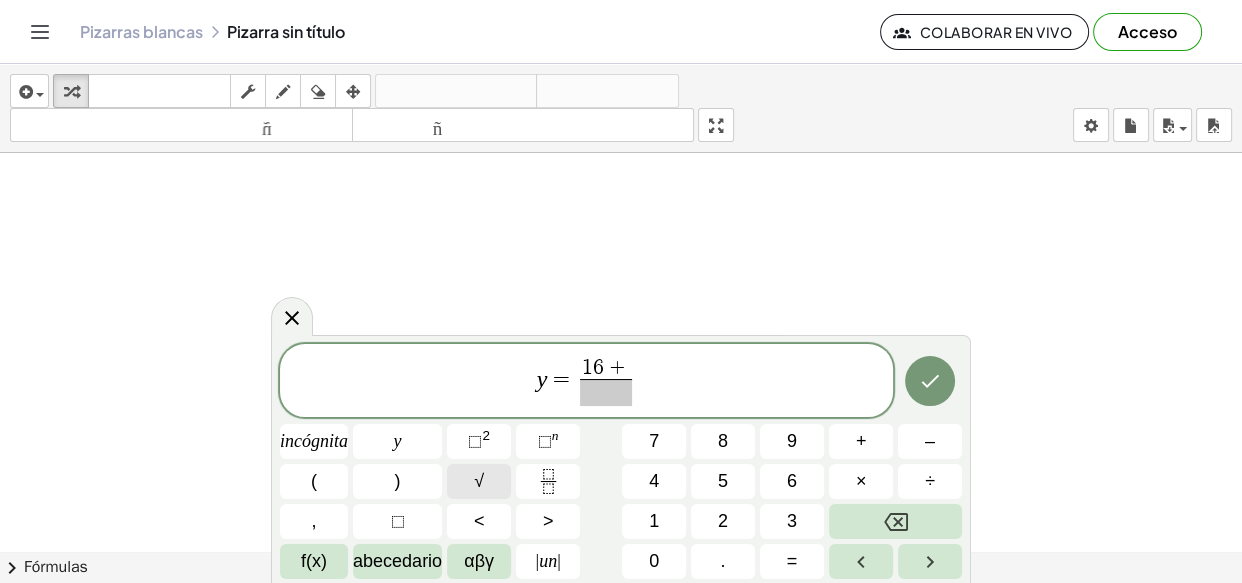 click on "√" at bounding box center (479, 481) 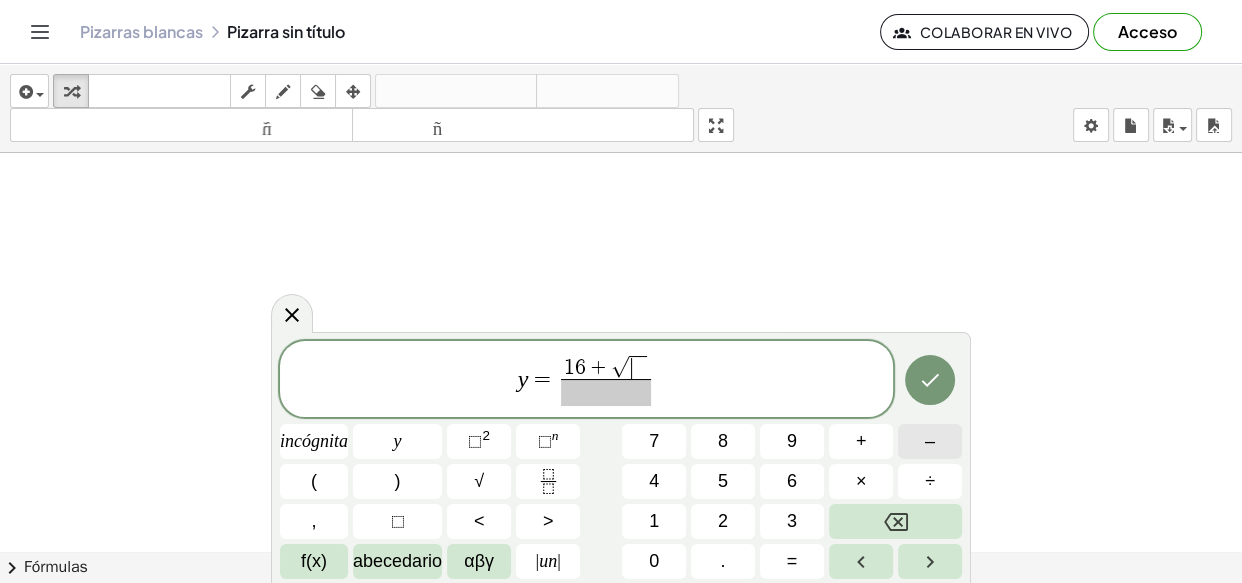 click on "–" at bounding box center (930, 441) 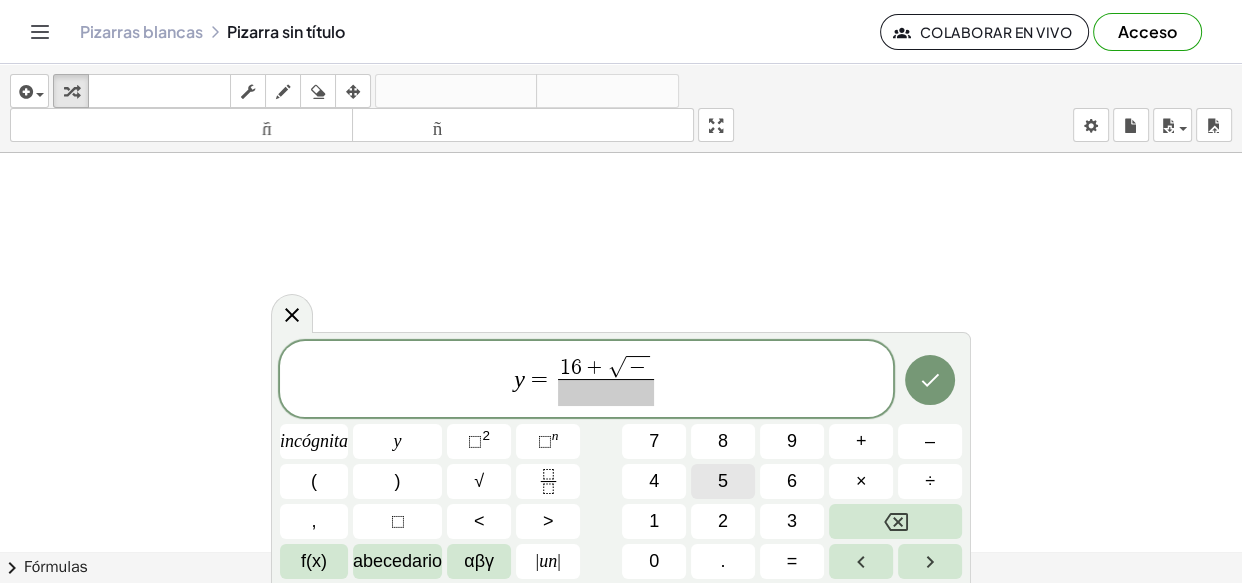 click on "6" at bounding box center [792, 481] 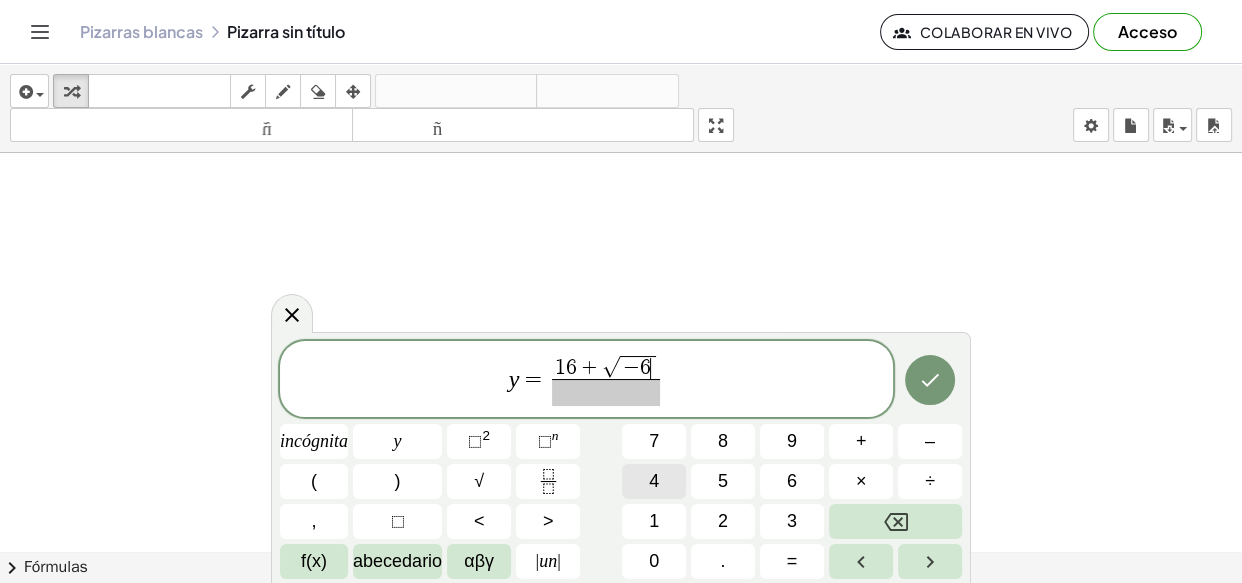 click on "4" at bounding box center [654, 481] 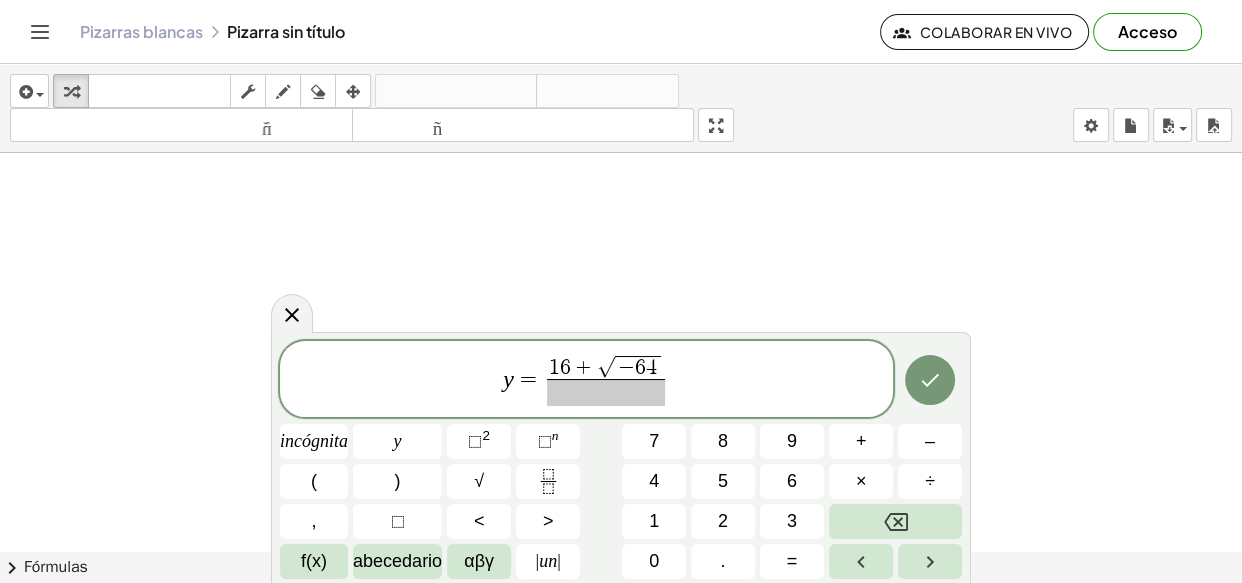 click at bounding box center (606, 392) 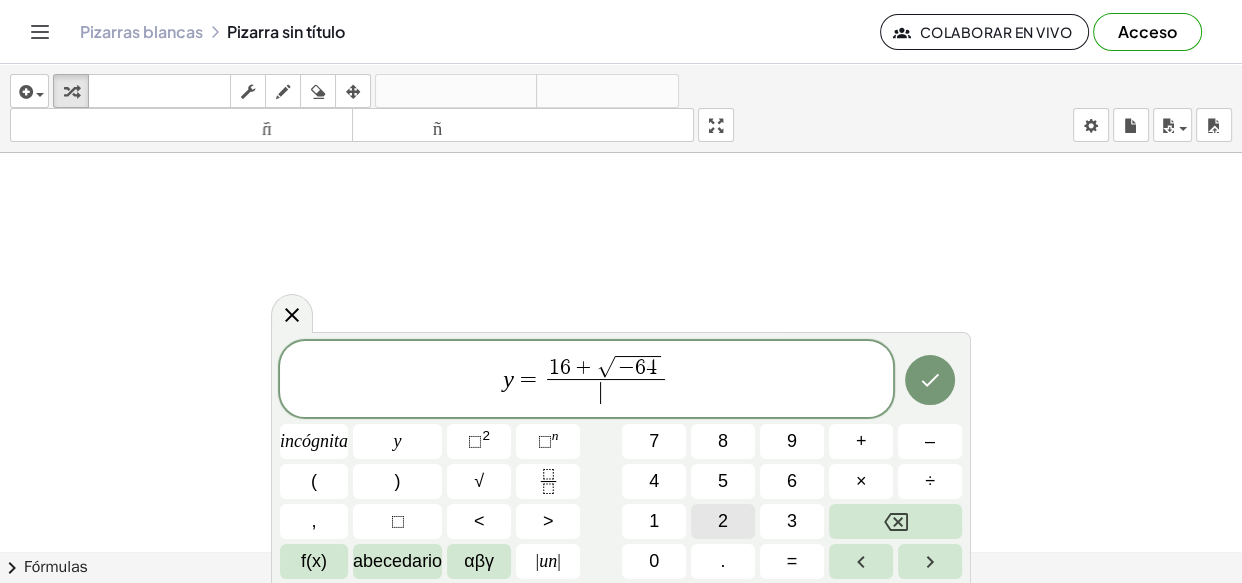 click on "2" at bounding box center (723, 521) 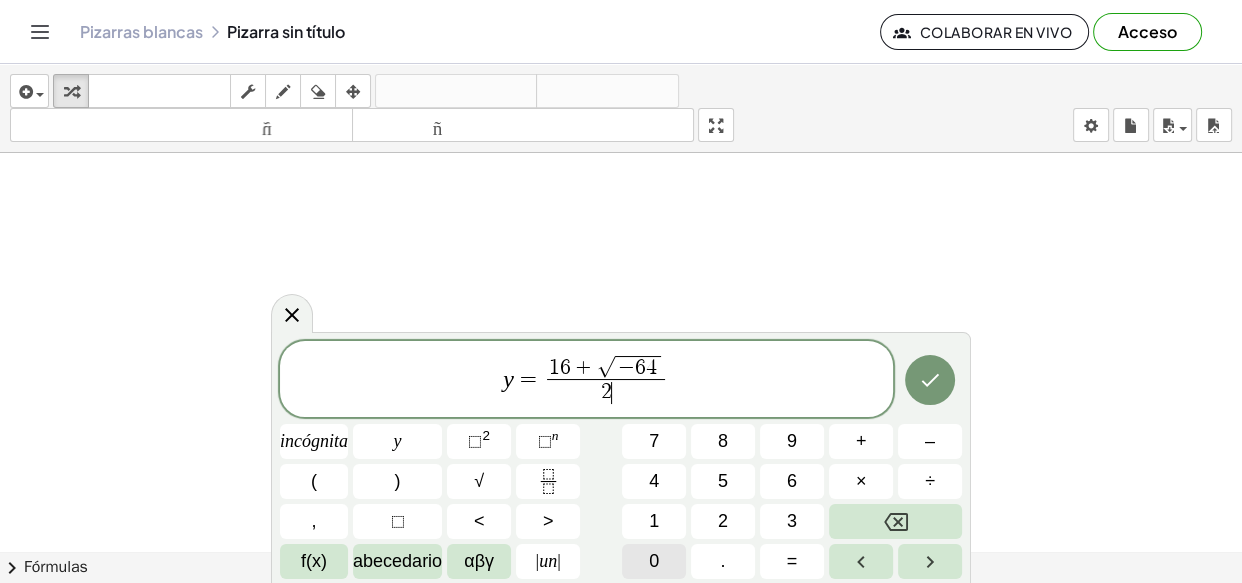 click on "0" at bounding box center (654, 561) 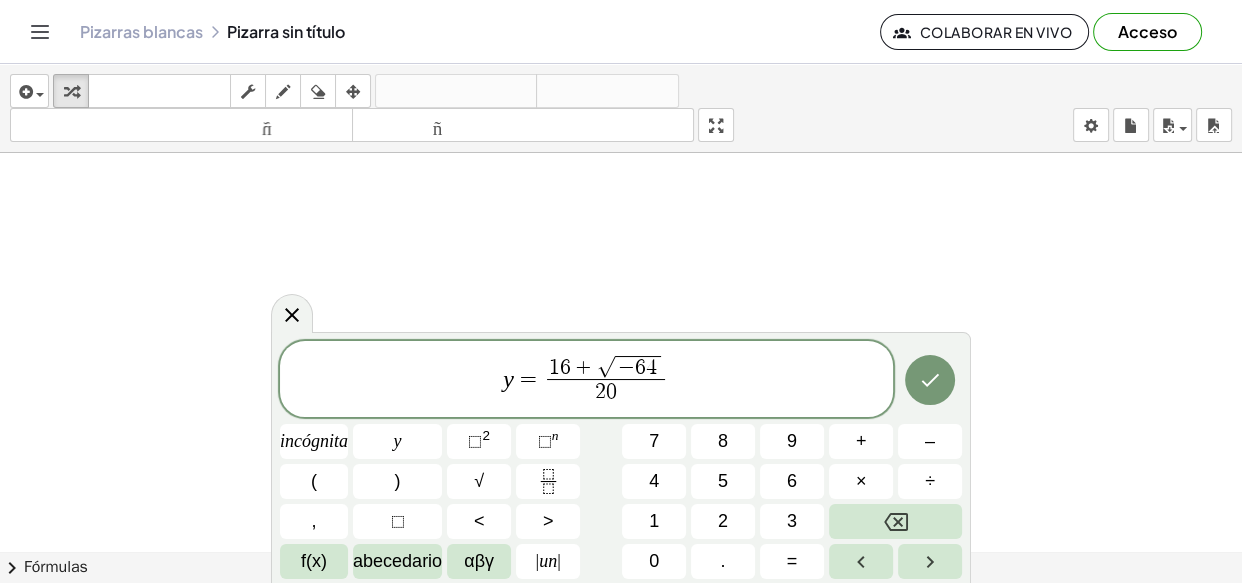 click on "y = 1 6 + √ − 6 4 2 0 ​ ​" at bounding box center (586, 381) 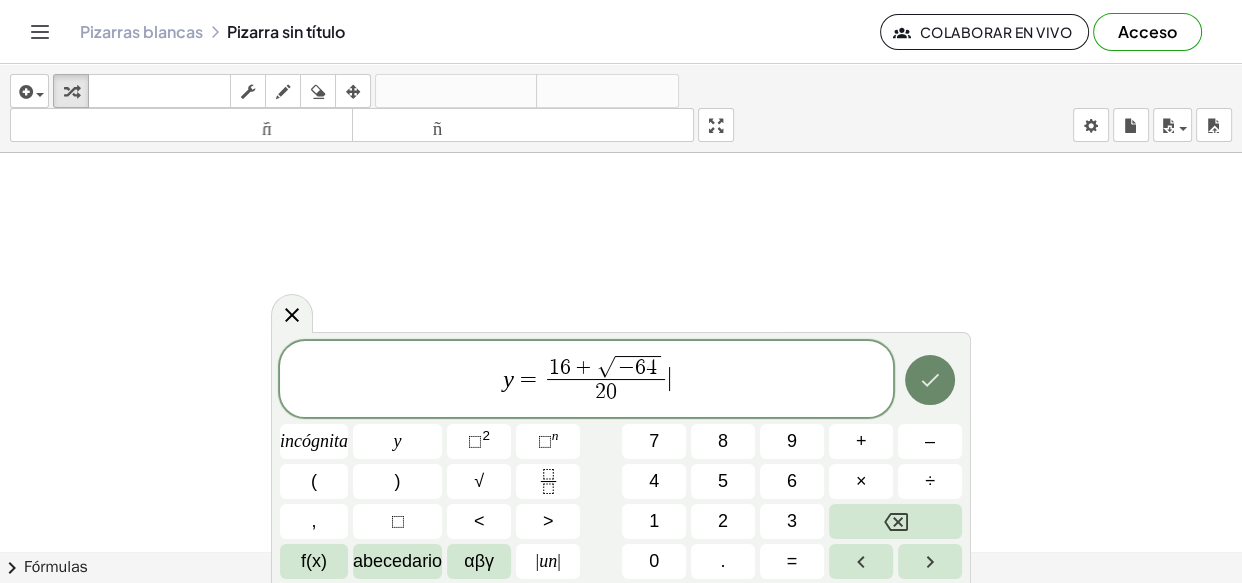 click 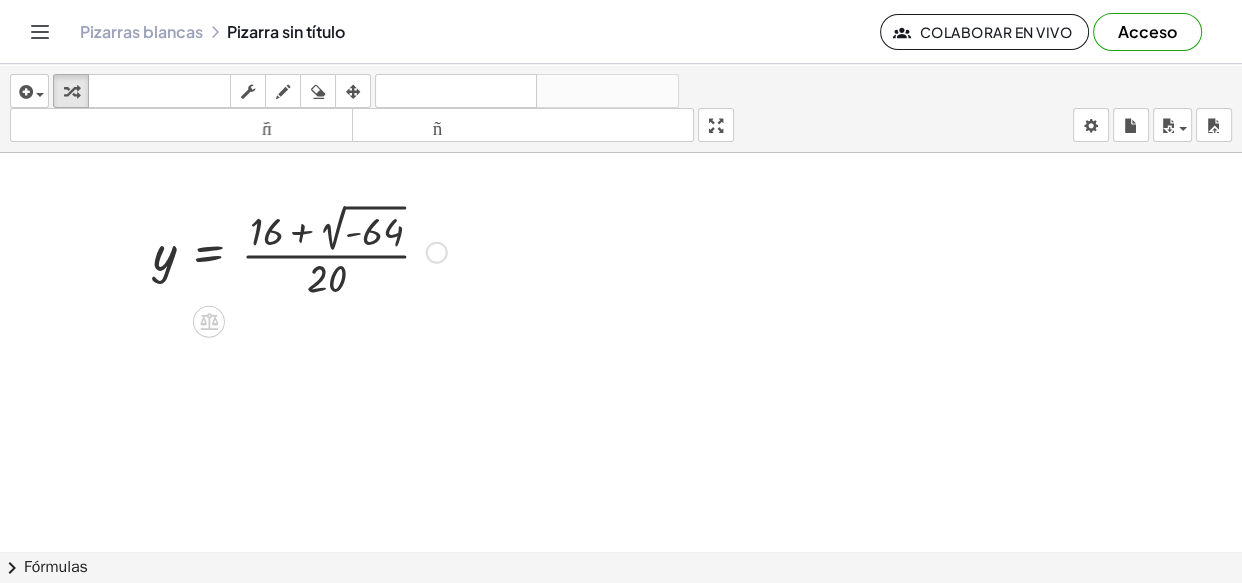 click at bounding box center (300, 250) 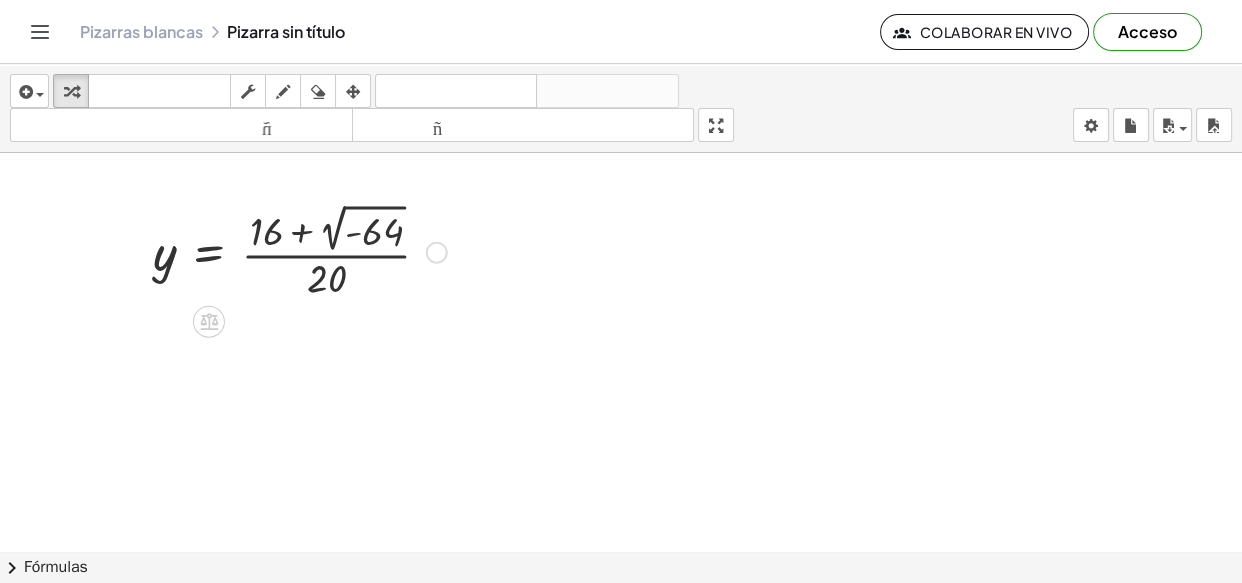 click at bounding box center (300, 250) 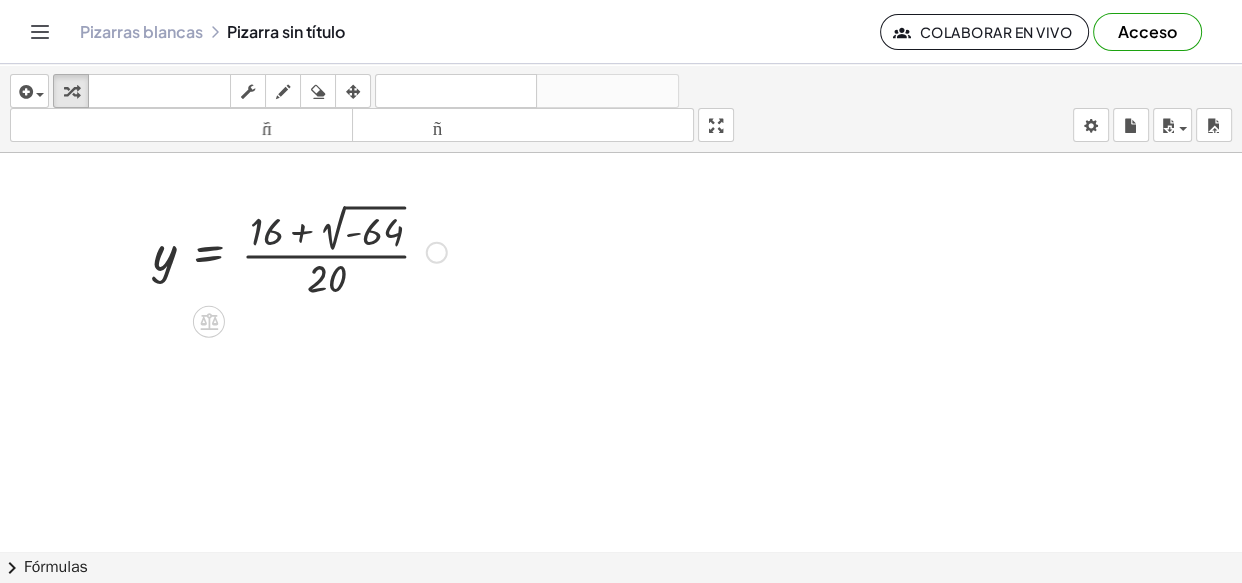 click at bounding box center (300, 250) 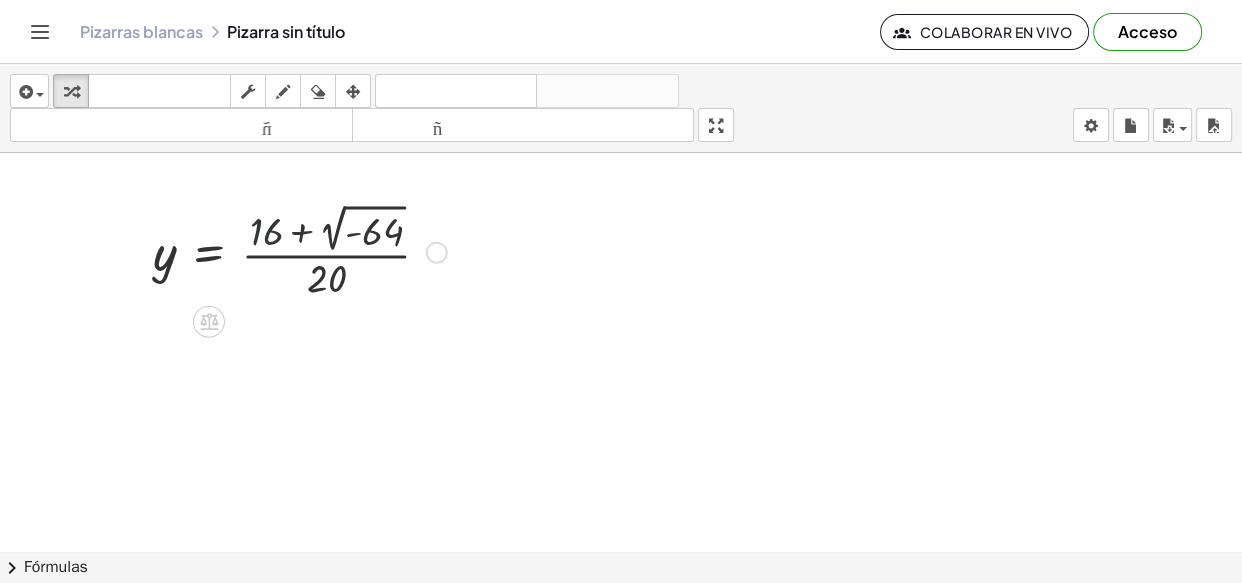 click at bounding box center [300, 250] 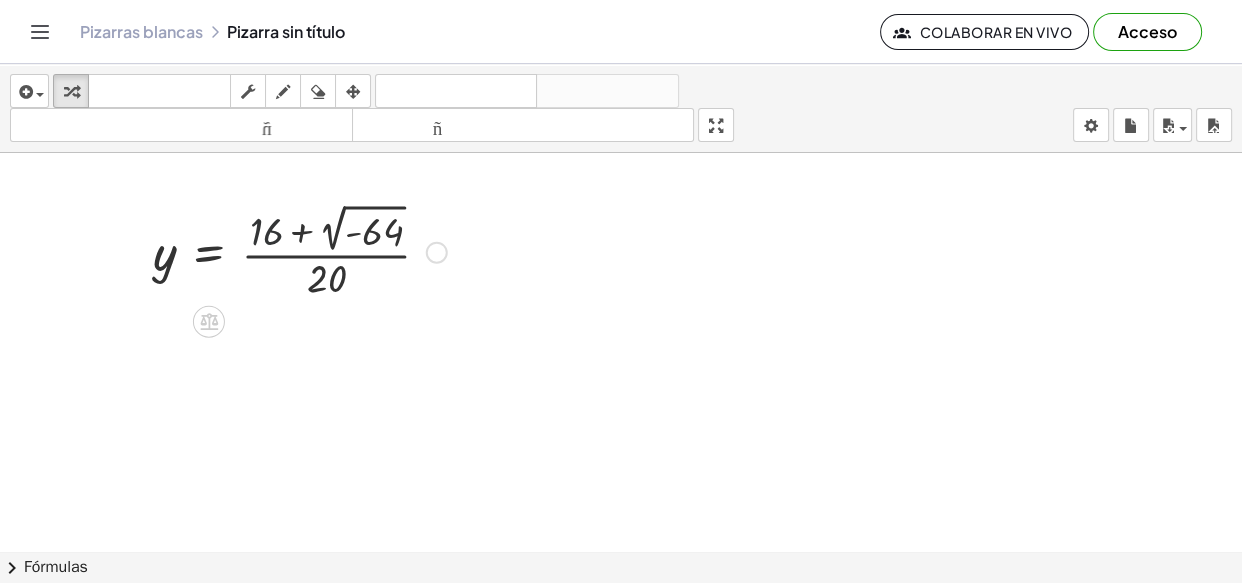 click at bounding box center (300, 250) 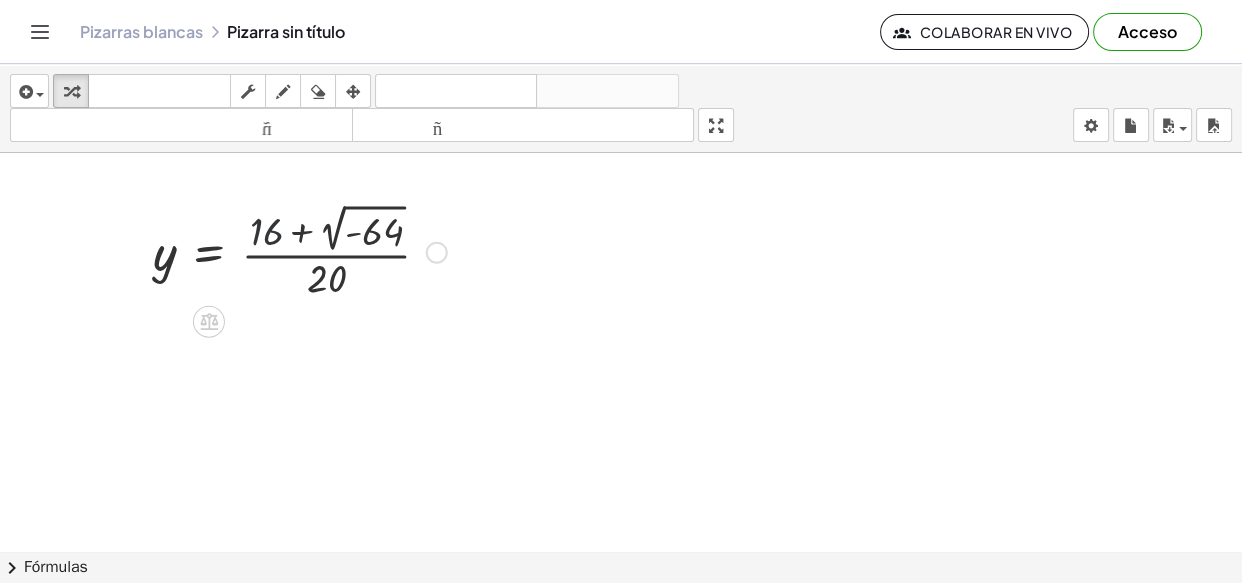 click at bounding box center (300, 250) 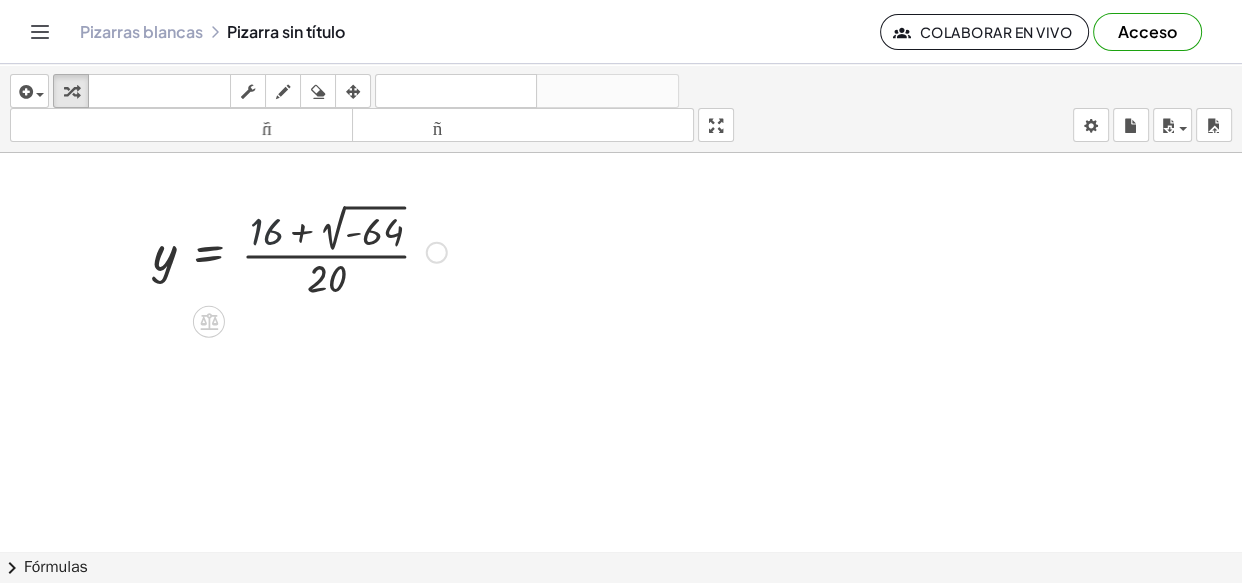 click at bounding box center (300, 250) 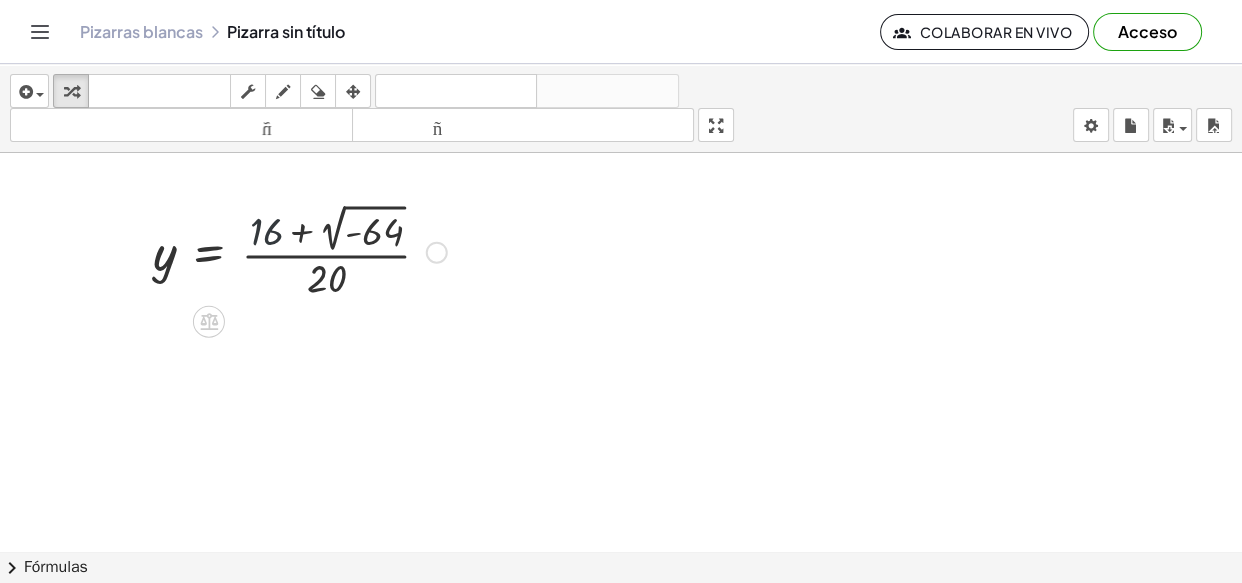 click at bounding box center [300, 250] 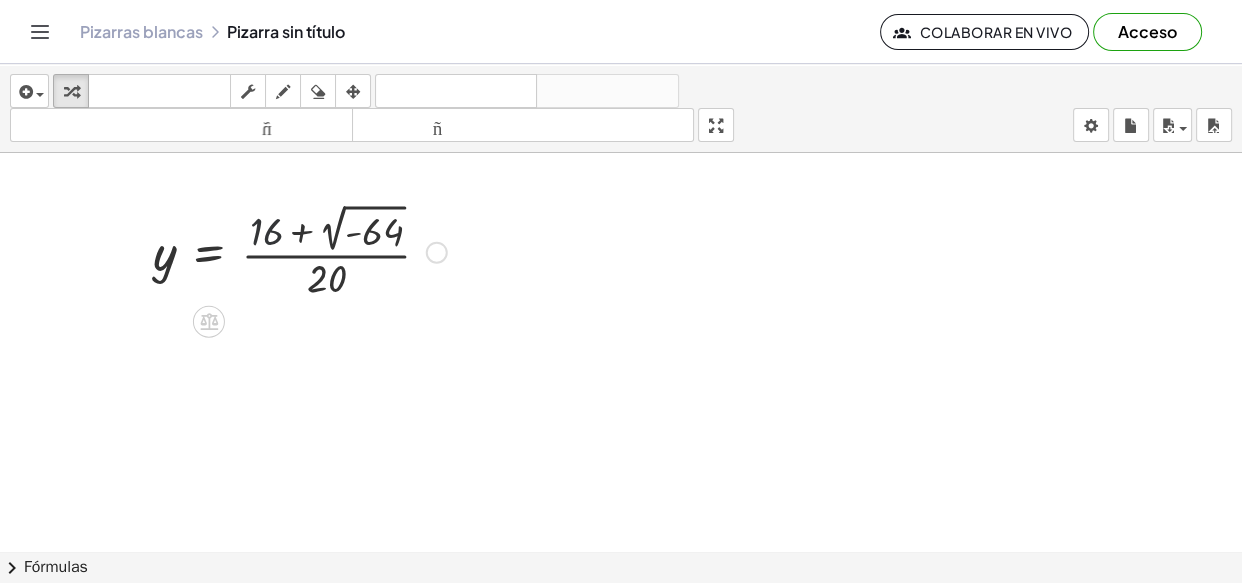 click at bounding box center [300, 250] 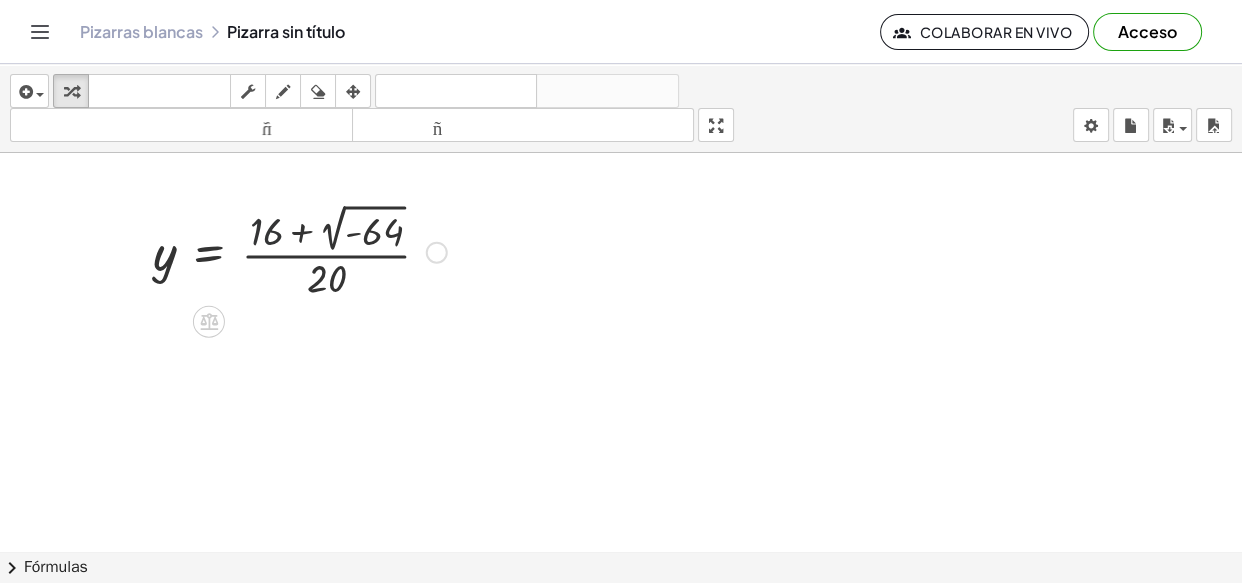 click at bounding box center [300, 250] 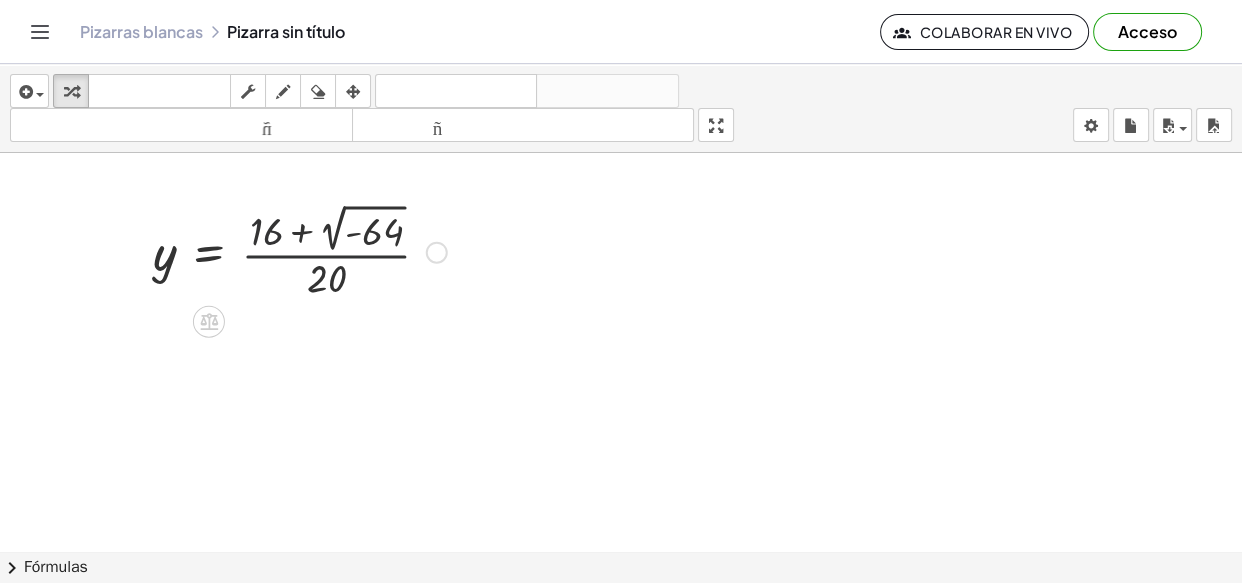 click at bounding box center (300, 250) 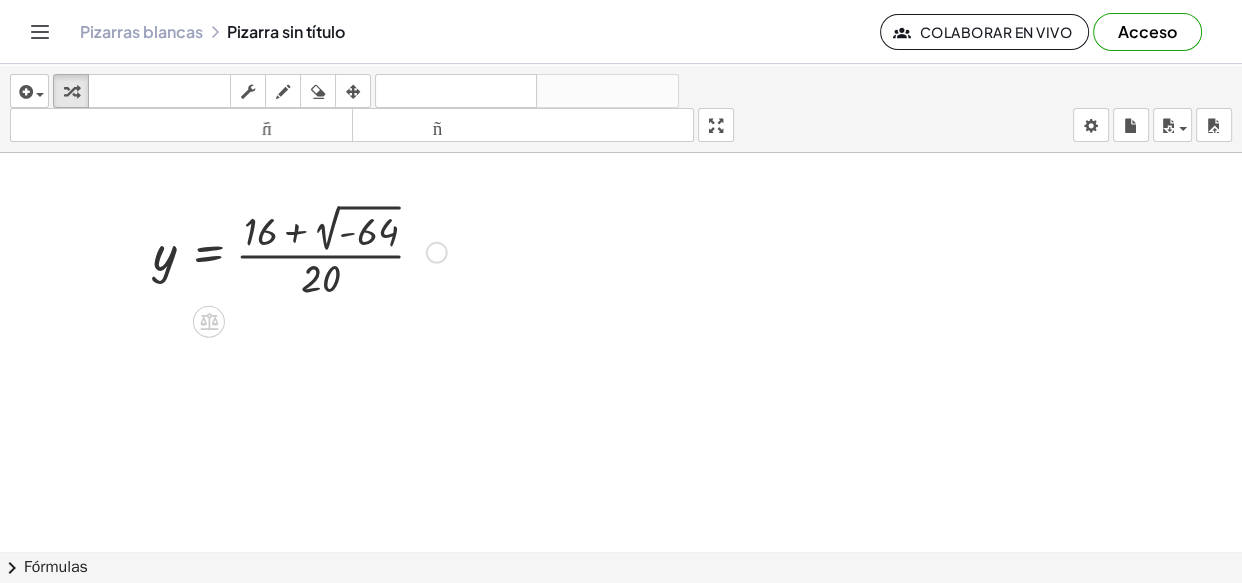 drag, startPoint x: 181, startPoint y: 243, endPoint x: 203, endPoint y: 226, distance: 27.802877 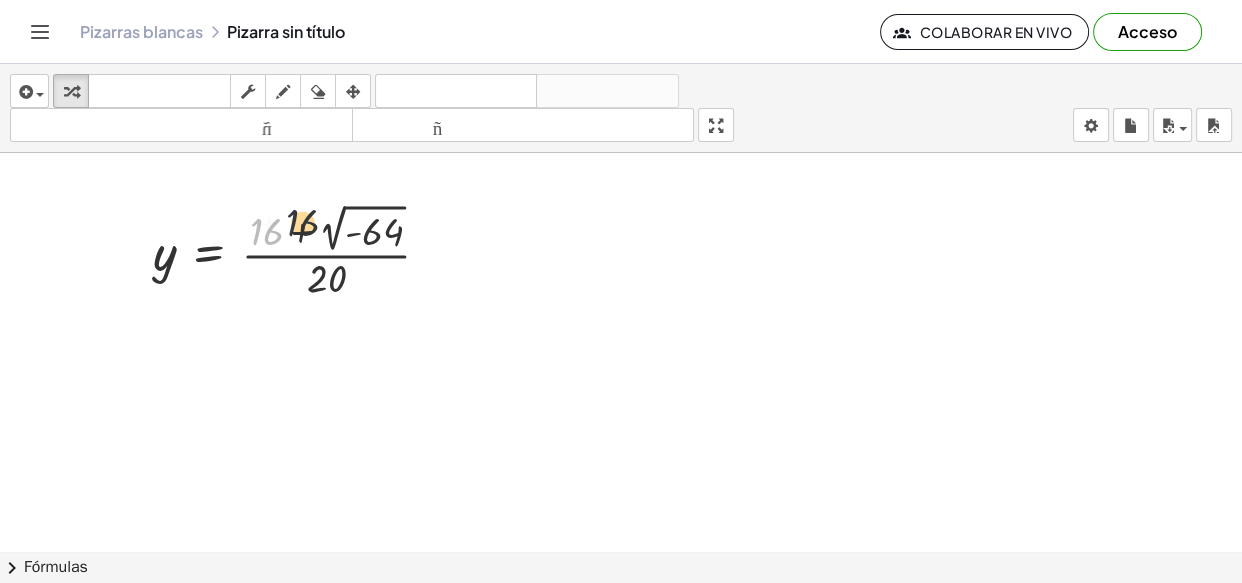 click at bounding box center [300, 250] 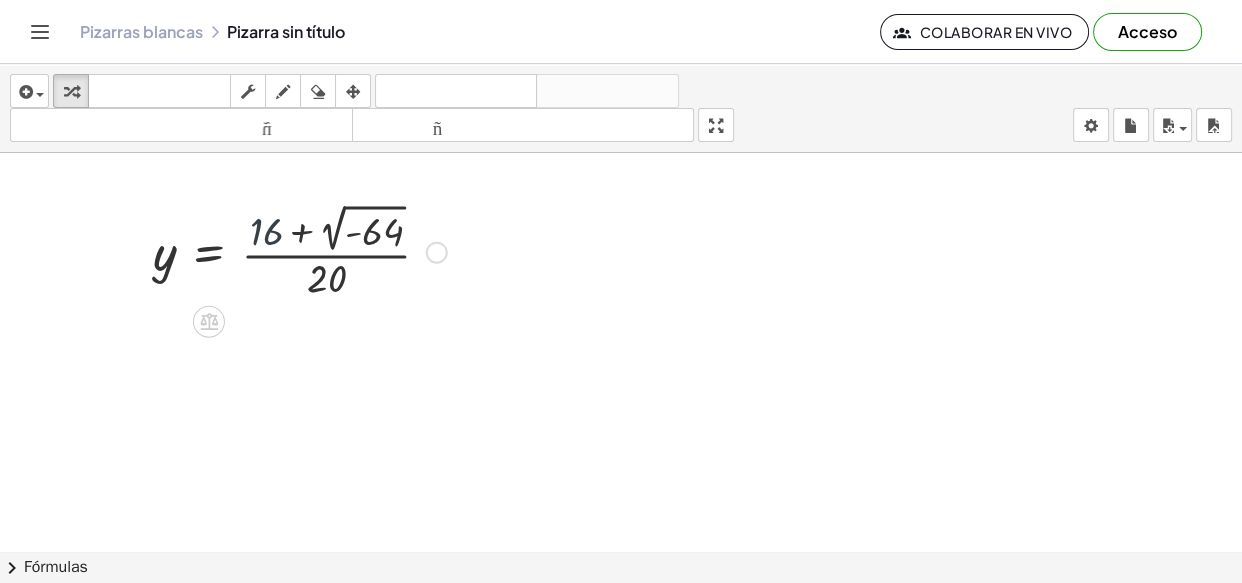 click at bounding box center (300, 250) 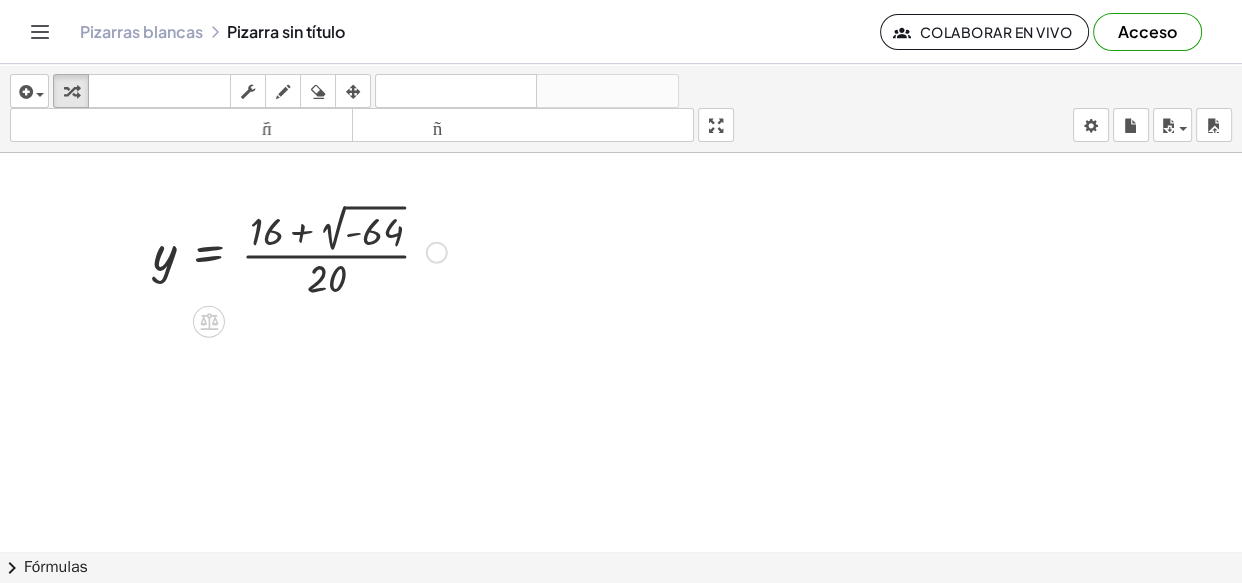 click at bounding box center [300, 250] 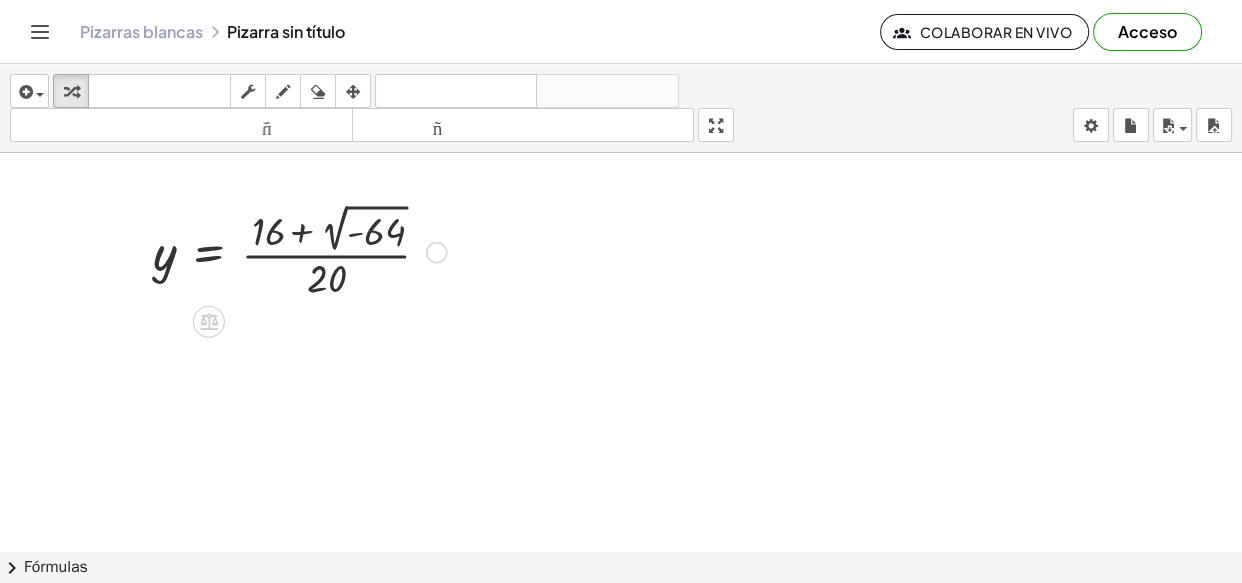 click at bounding box center (300, 250) 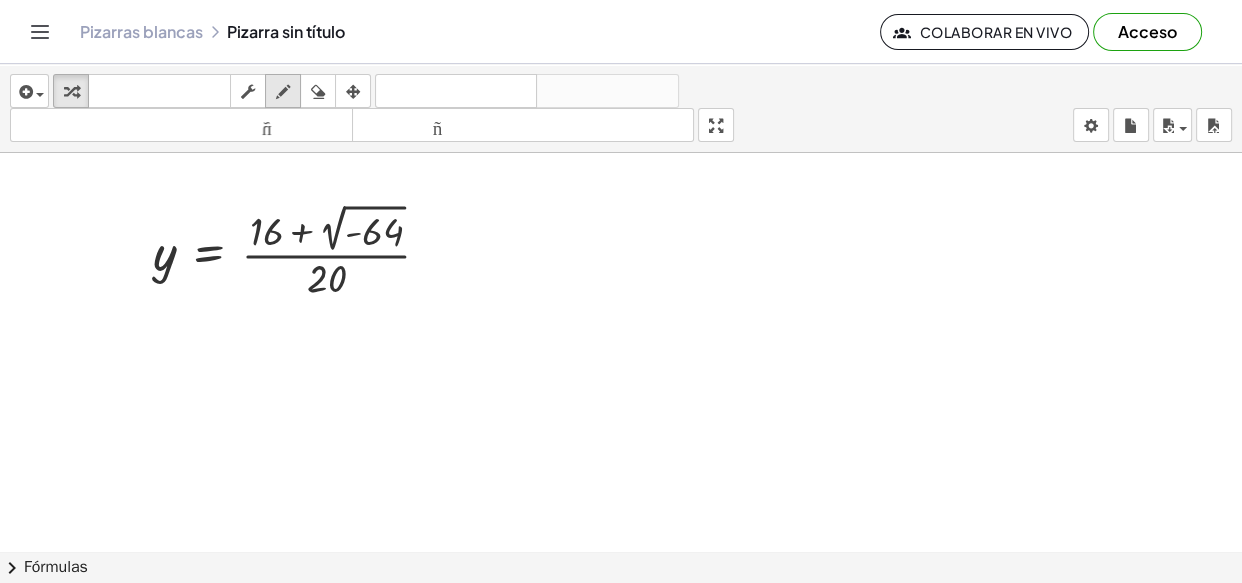 click at bounding box center [283, 92] 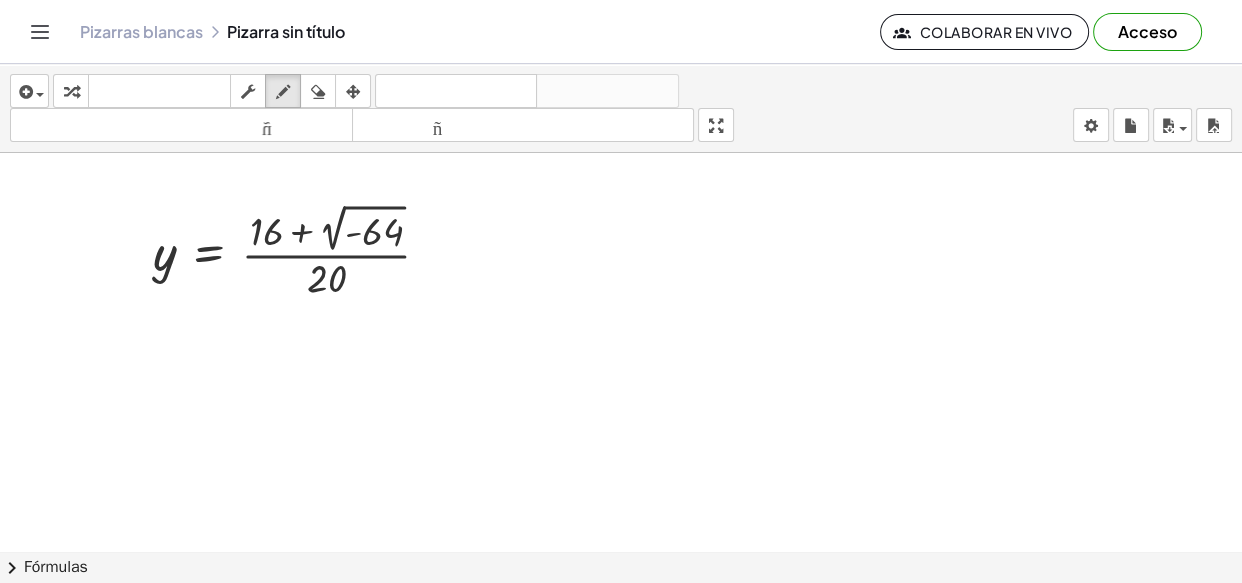 click at bounding box center [621, 565] 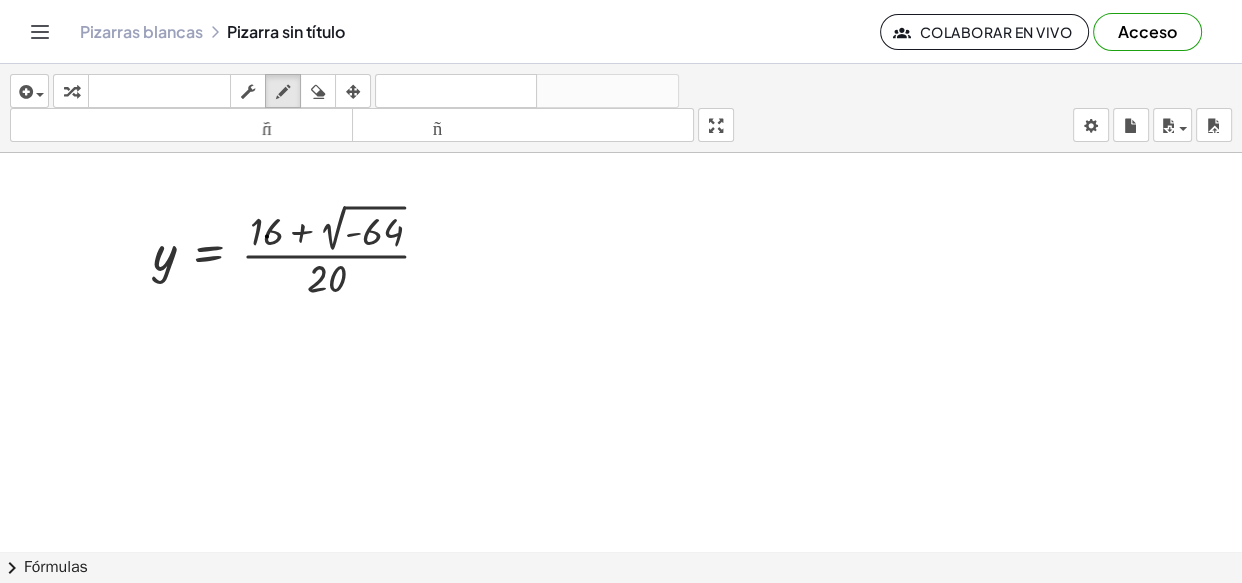 click at bounding box center [621, 565] 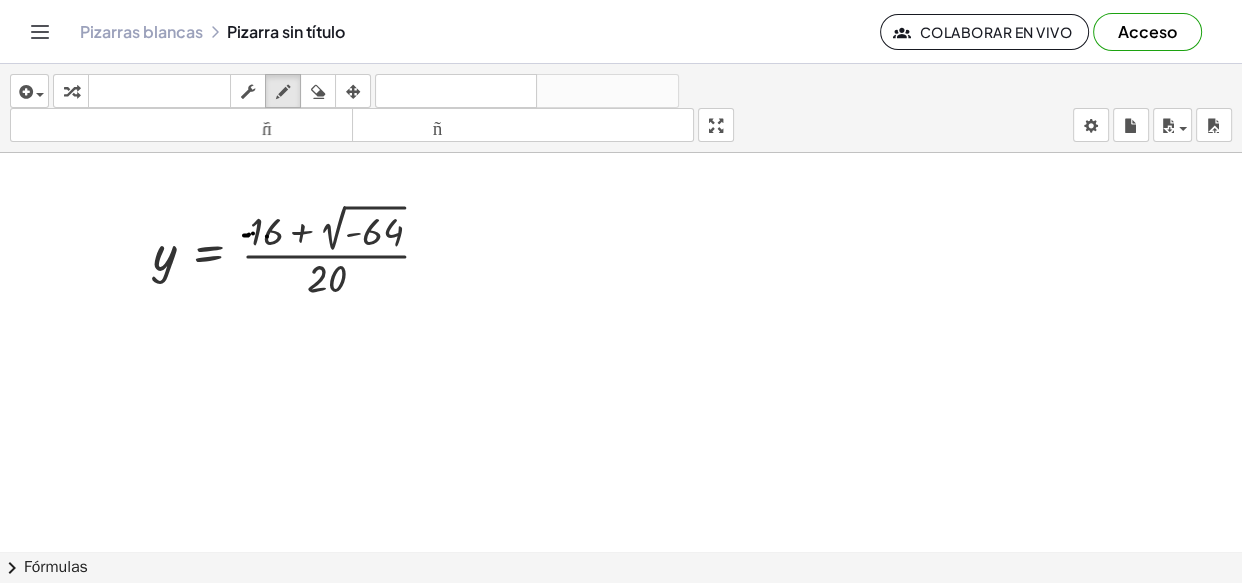 click at bounding box center (621, 565) 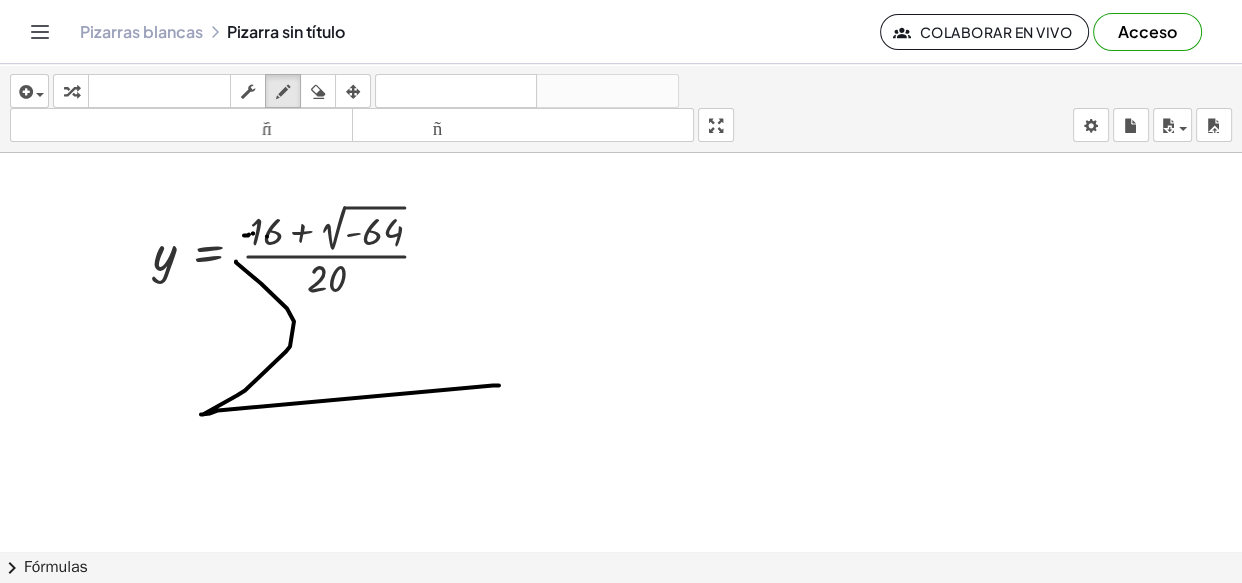 drag, startPoint x: 236, startPoint y: 261, endPoint x: 455, endPoint y: 393, distance: 255.70491 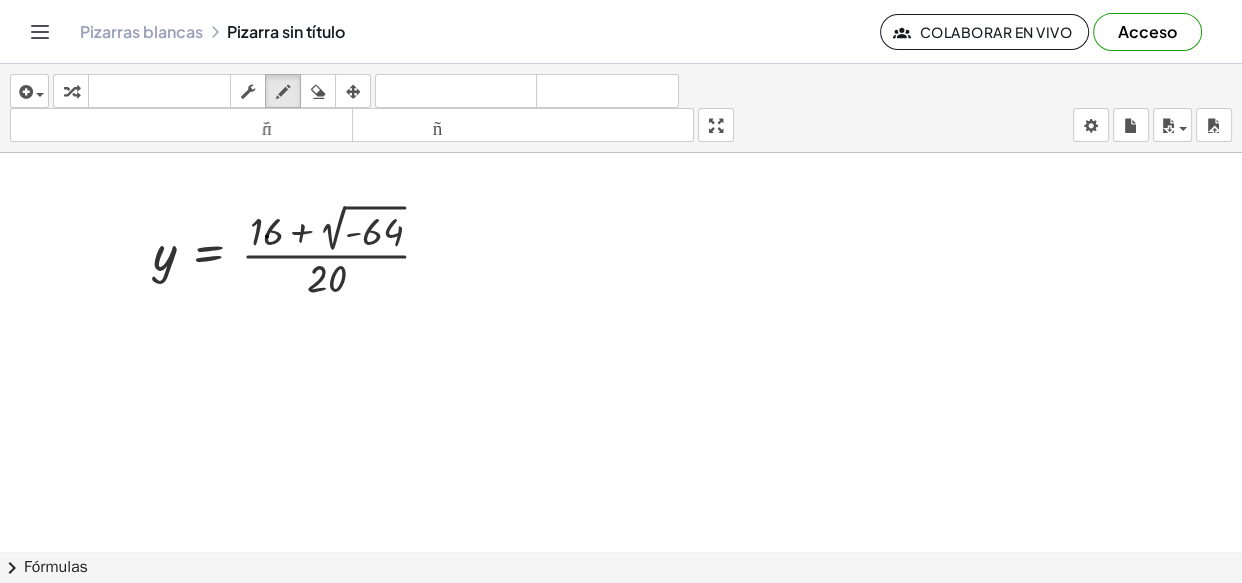 type 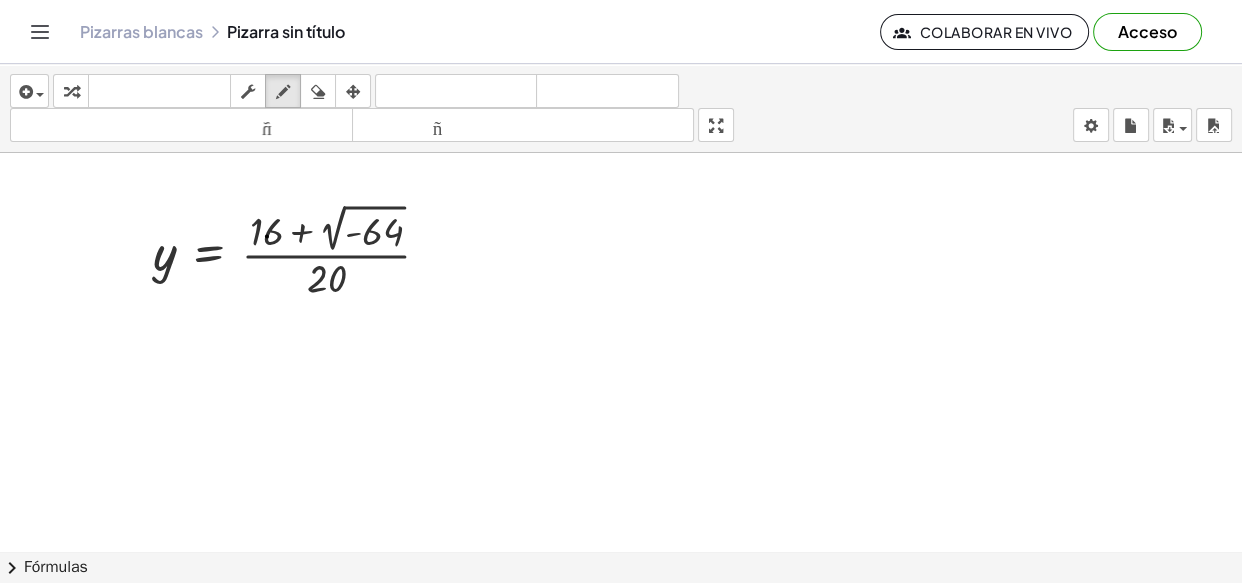 click at bounding box center [621, 565] 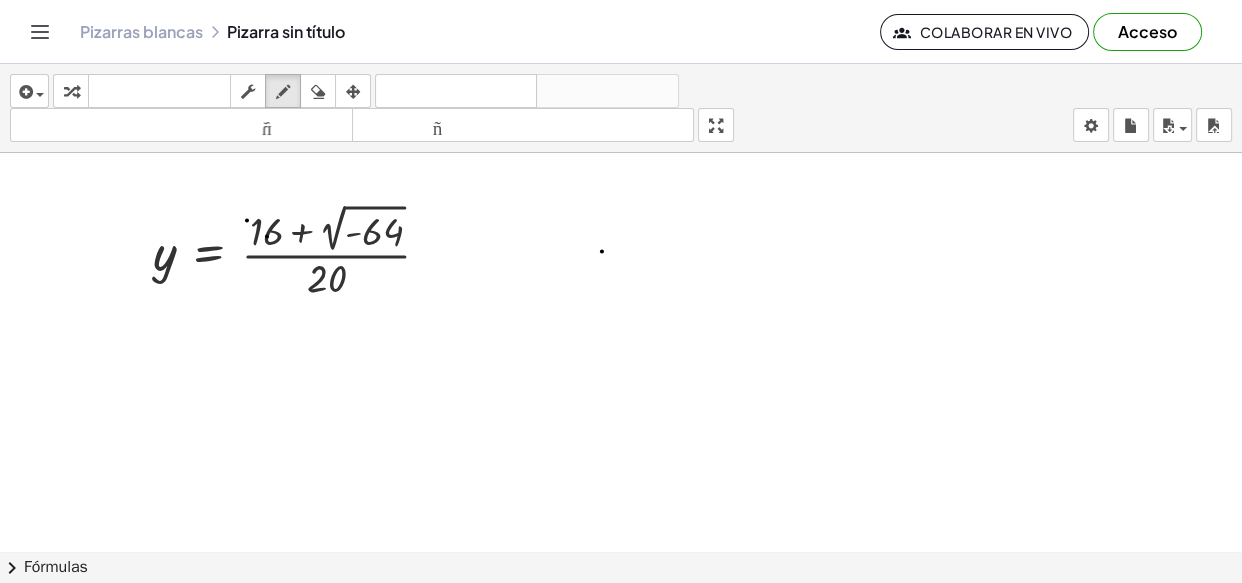 click at bounding box center [621, 565] 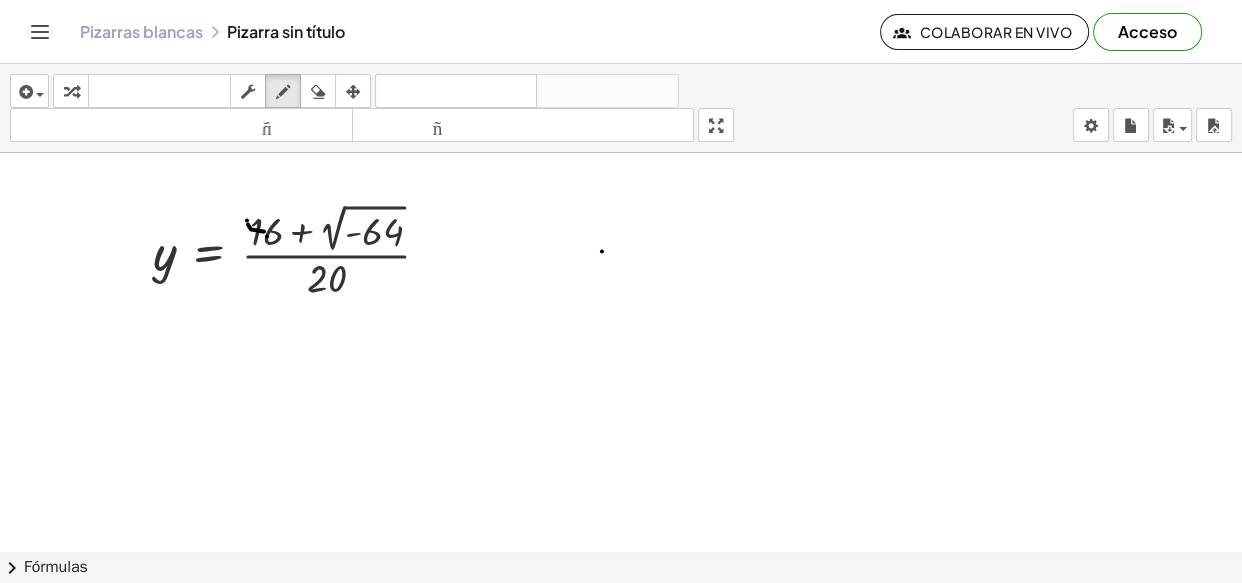 click at bounding box center [621, 565] 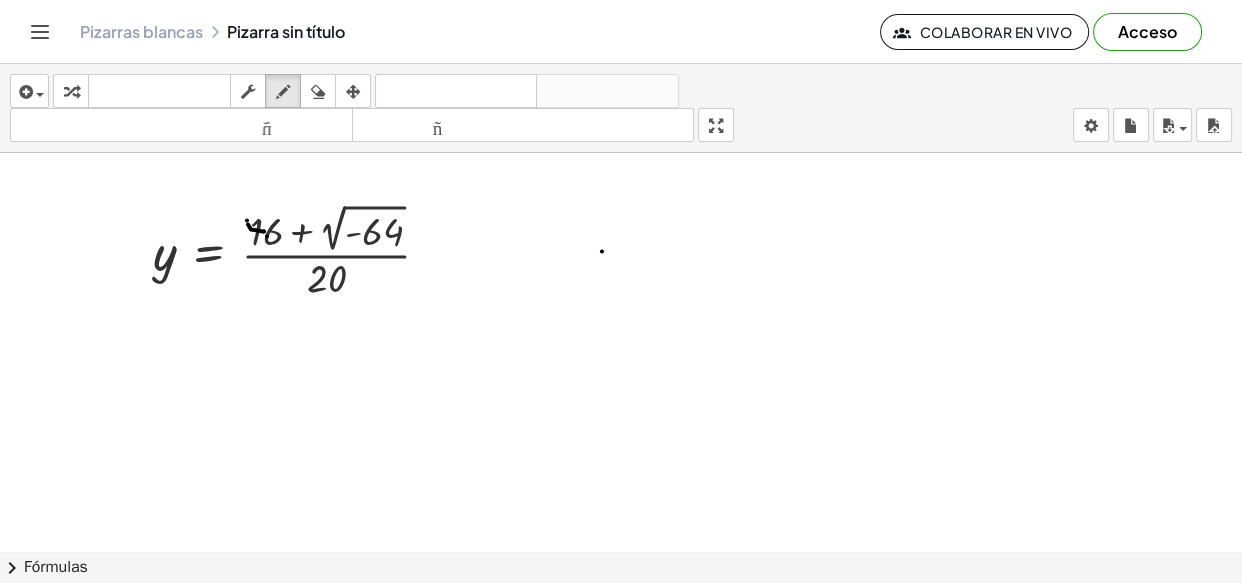 click at bounding box center (621, 565) 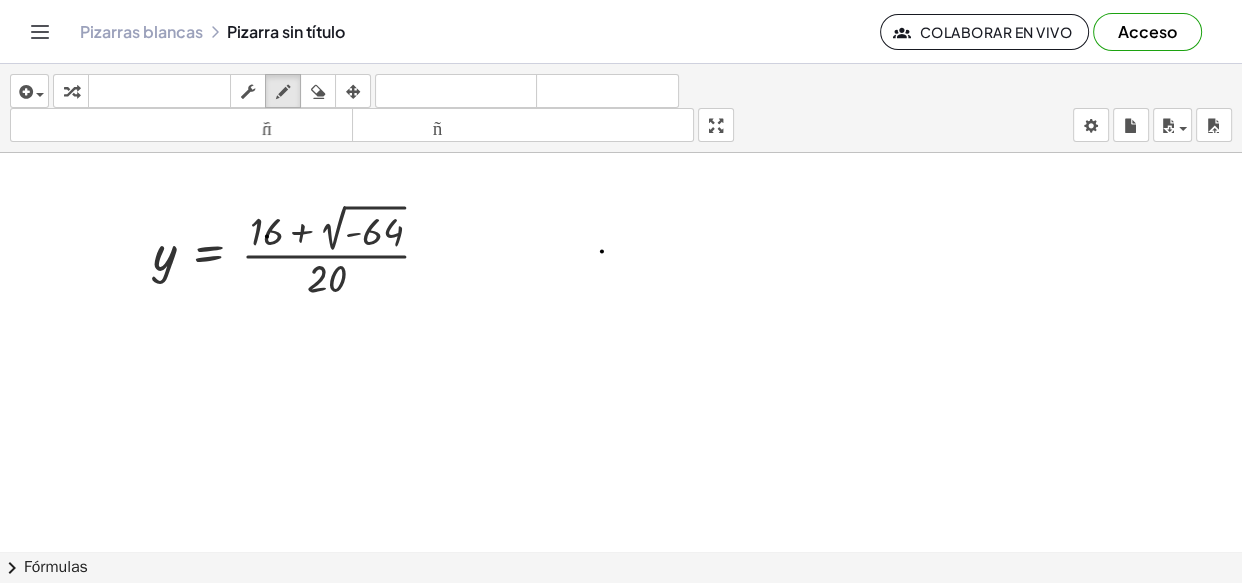click at bounding box center [621, 565] 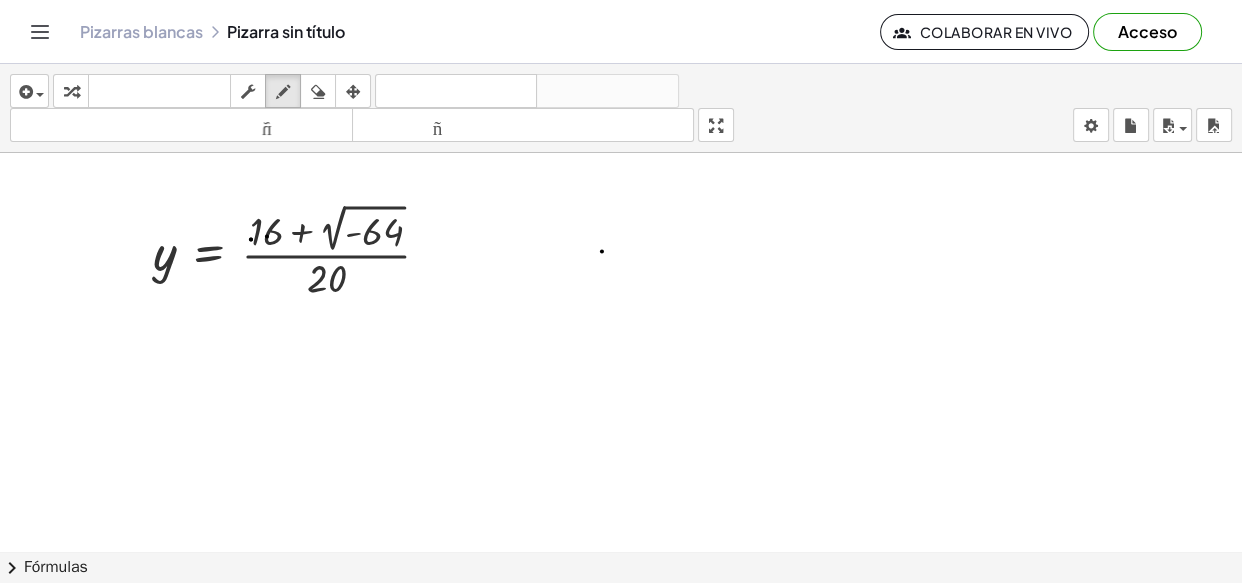 click at bounding box center [621, 565] 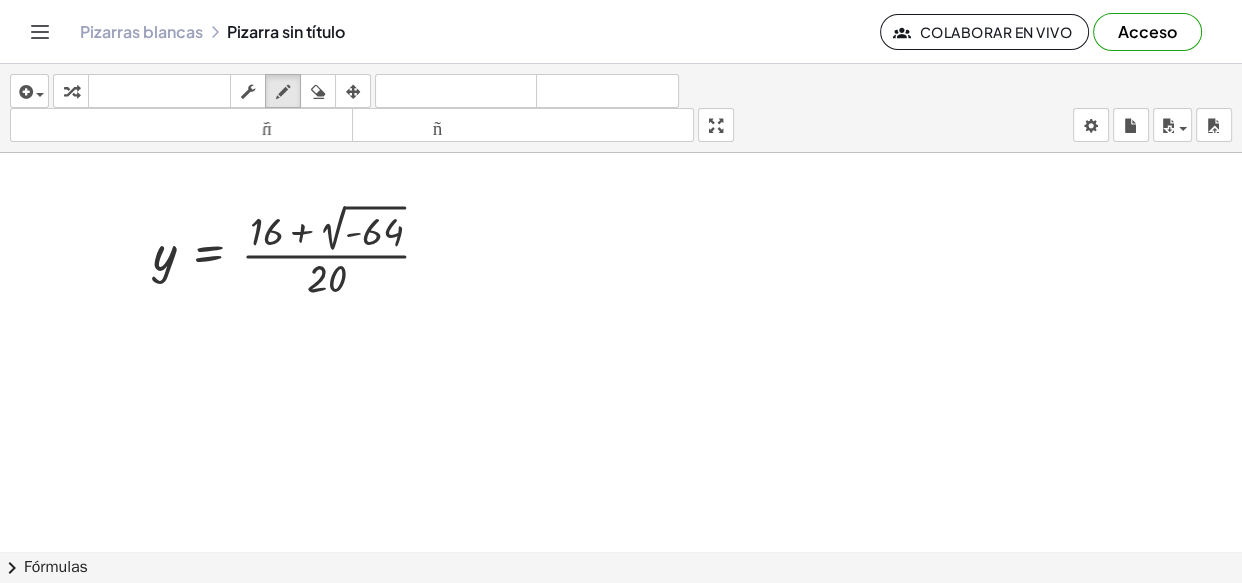 drag, startPoint x: 270, startPoint y: 262, endPoint x: 271, endPoint y: 247, distance: 15.033297 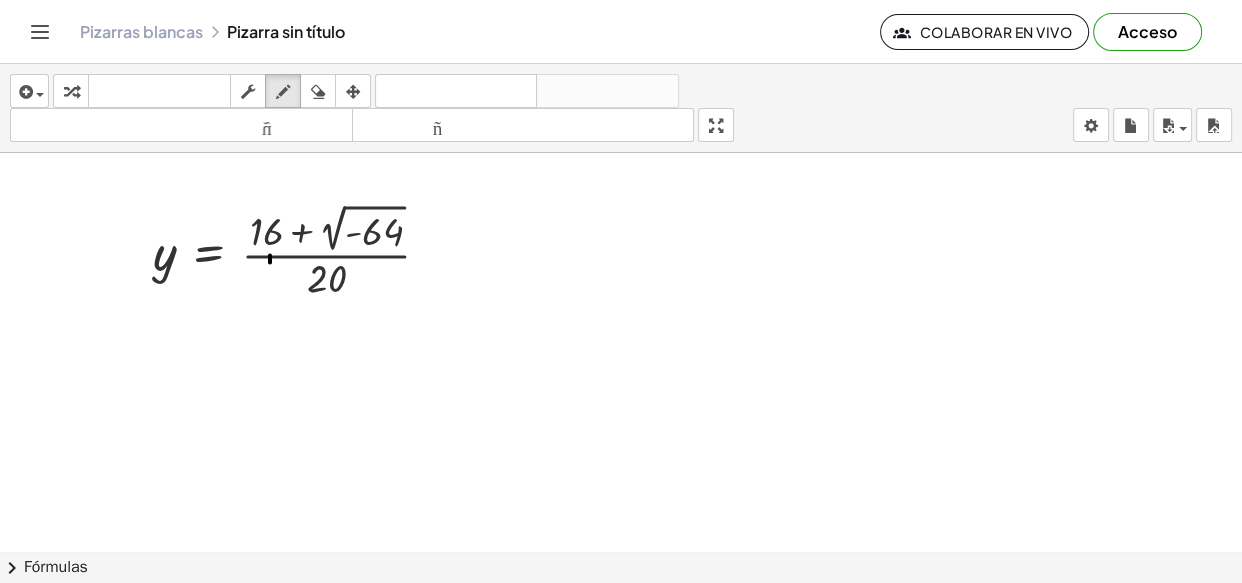click at bounding box center [621, 565] 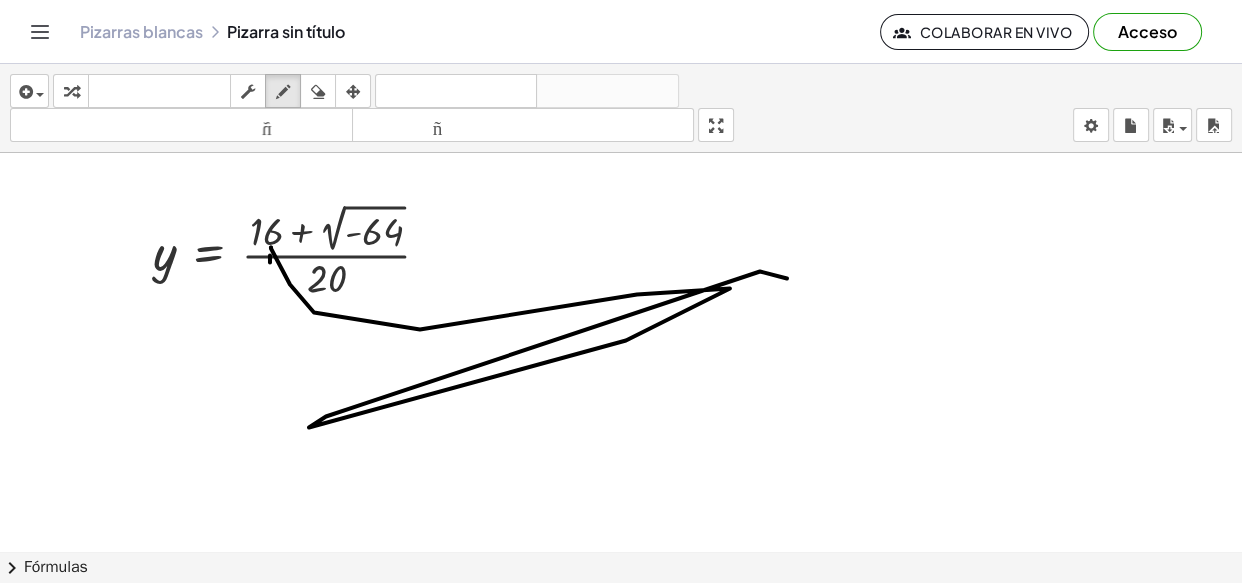 drag, startPoint x: 271, startPoint y: 247, endPoint x: 498, endPoint y: 365, distance: 255.83784 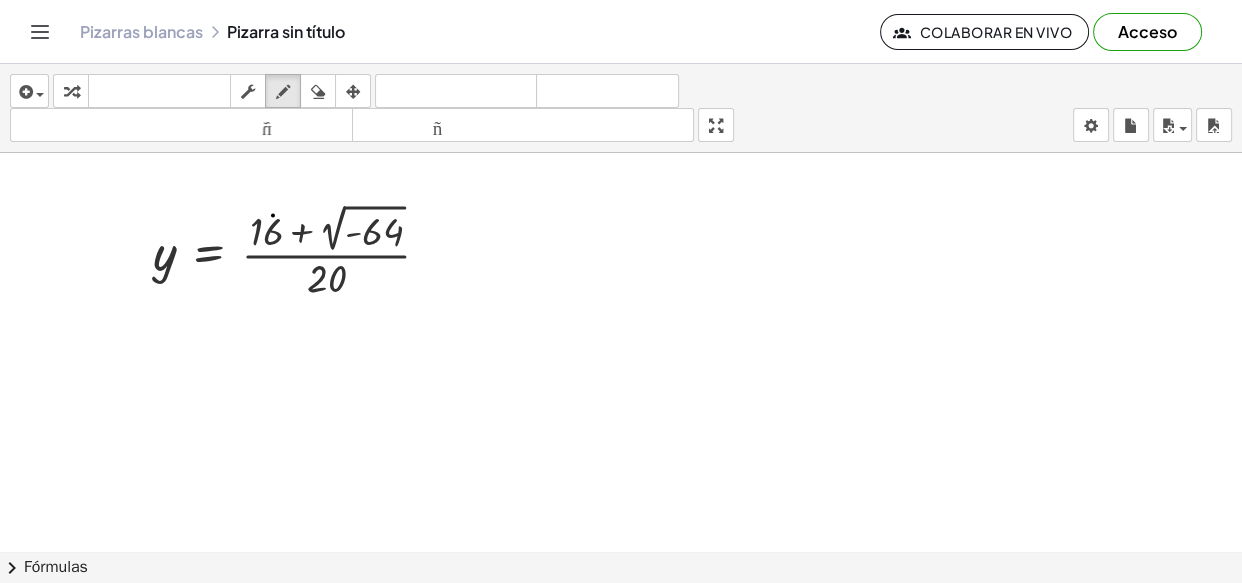 click at bounding box center (621, 565) 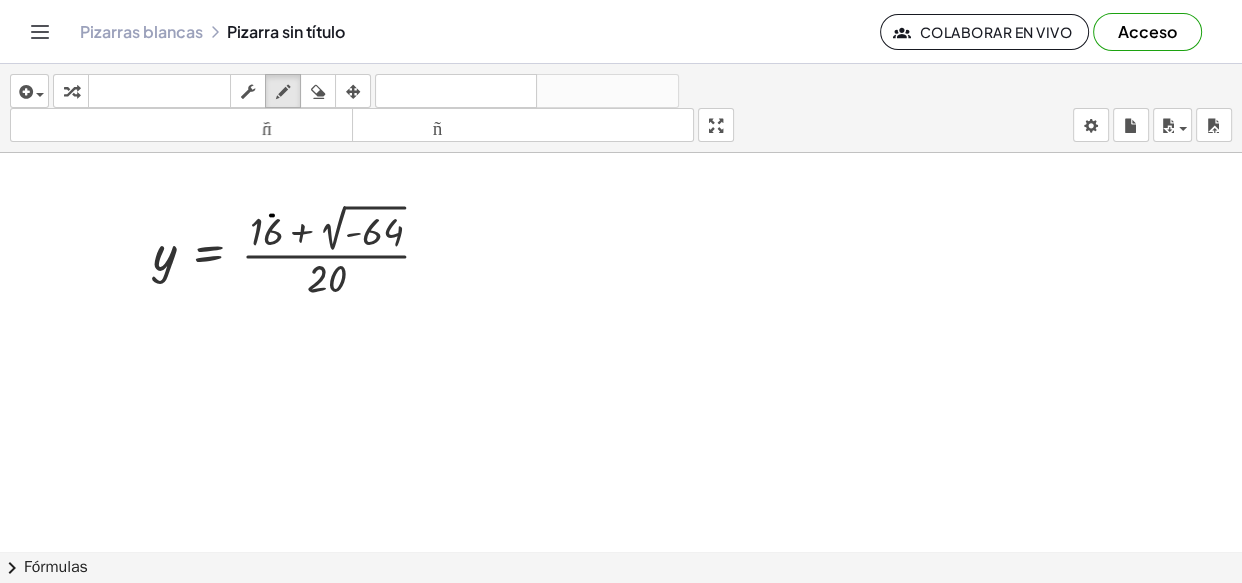 click at bounding box center [621, 565] 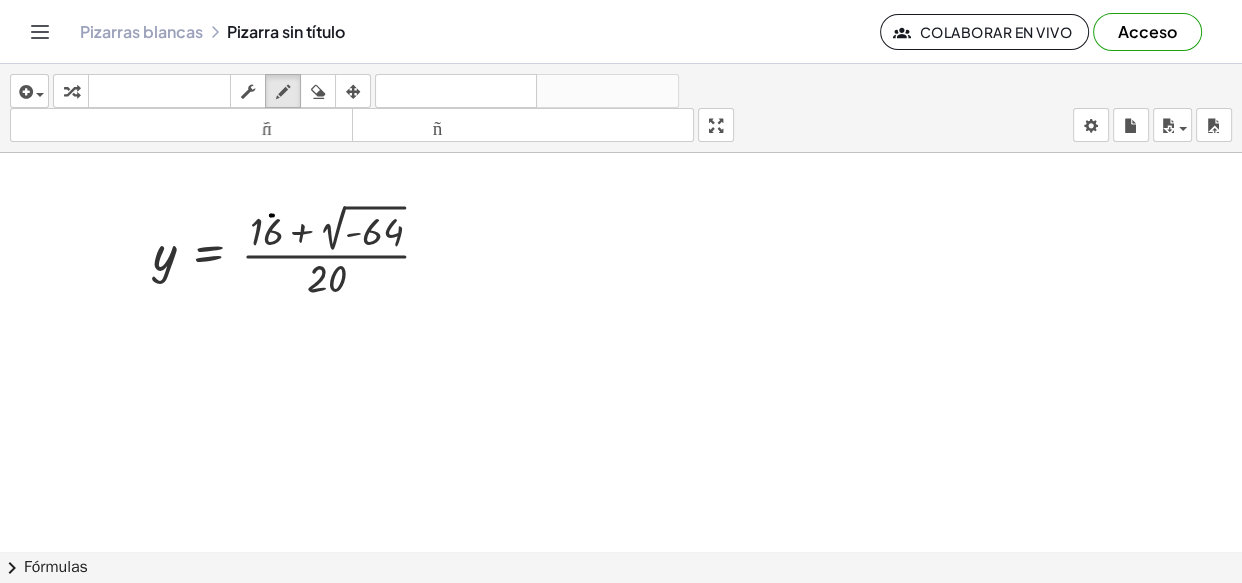 click at bounding box center (621, 565) 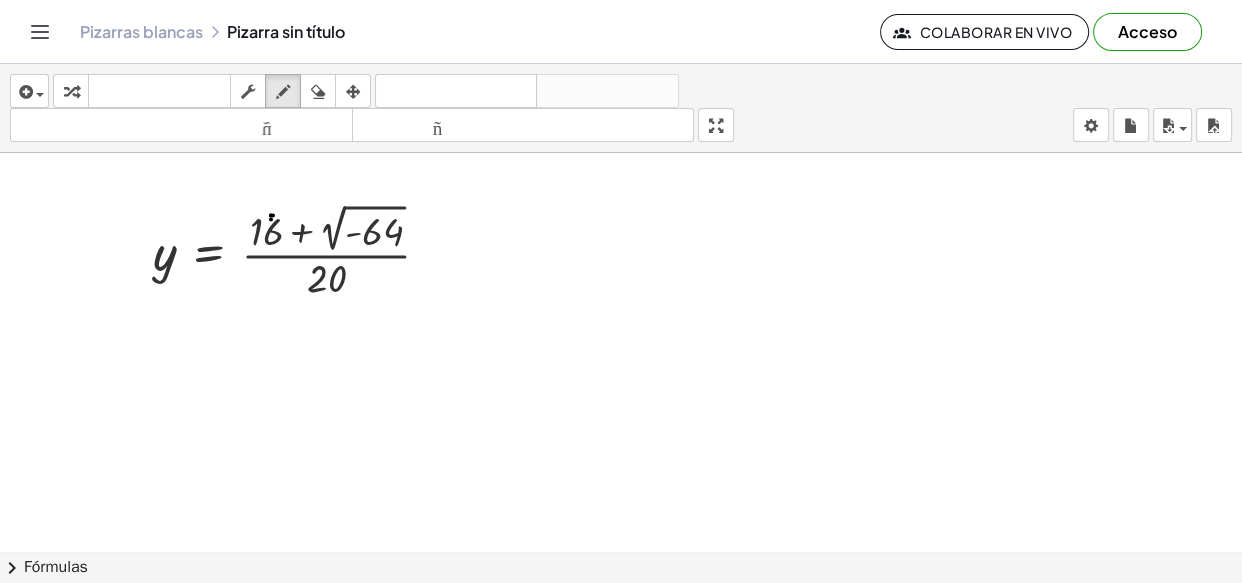click at bounding box center [621, 565] 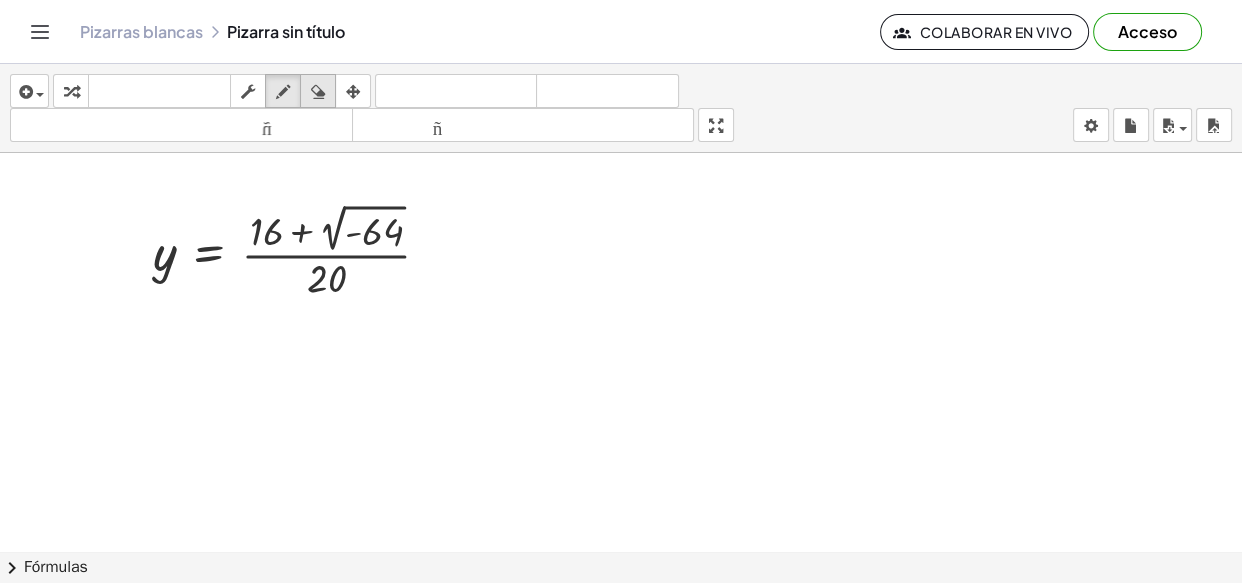click at bounding box center [318, 91] 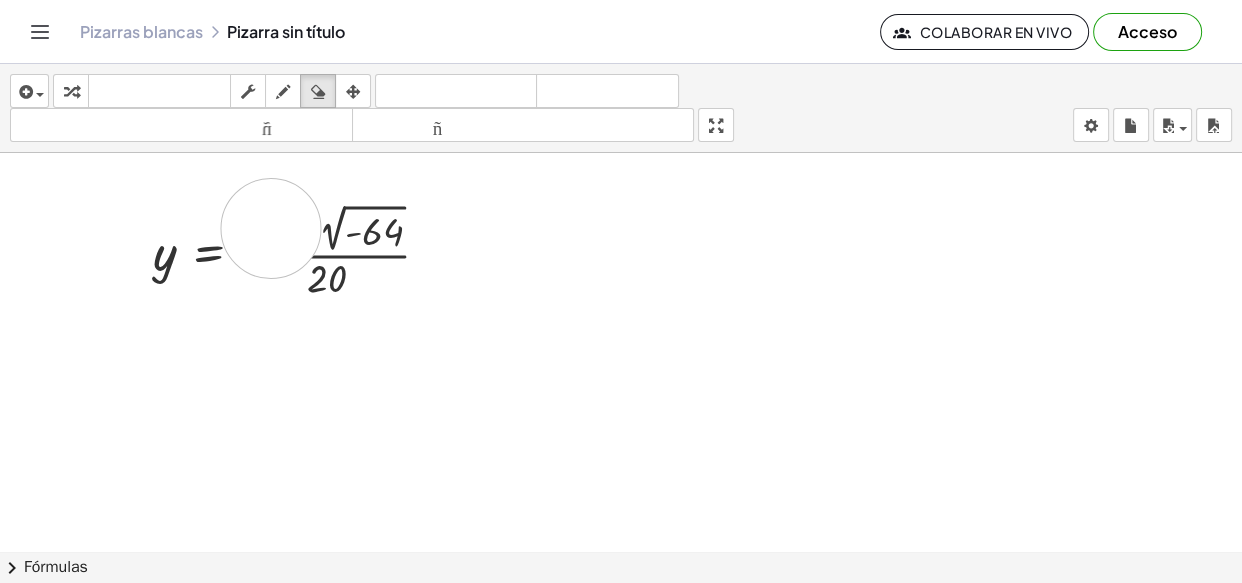 click at bounding box center [621, 565] 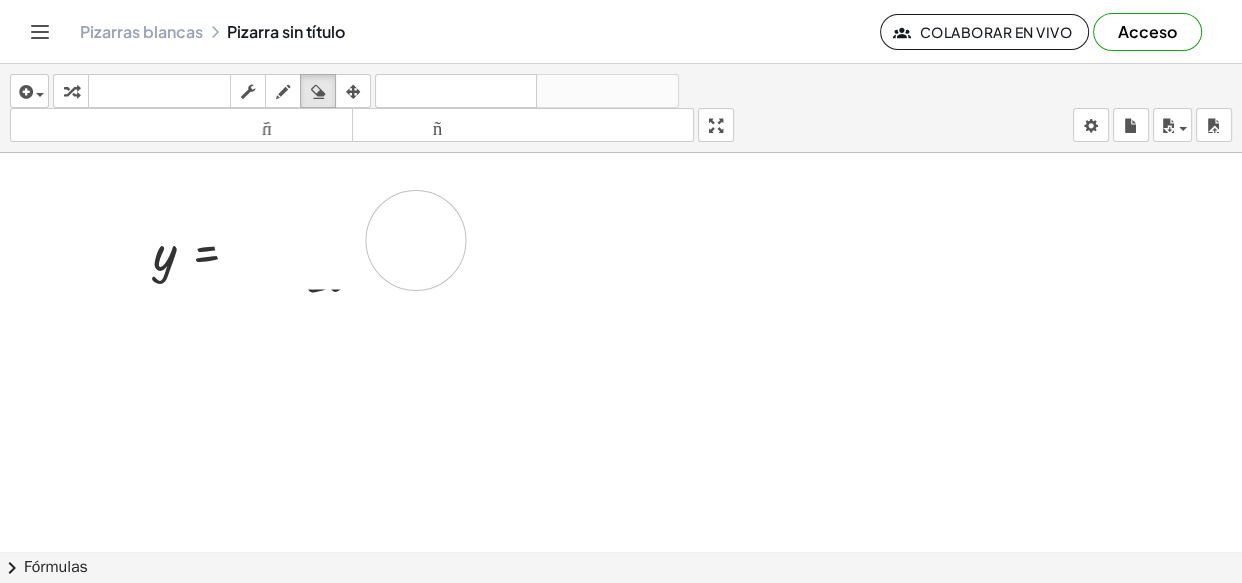 drag, startPoint x: 271, startPoint y: 228, endPoint x: 282, endPoint y: 226, distance: 11.18034 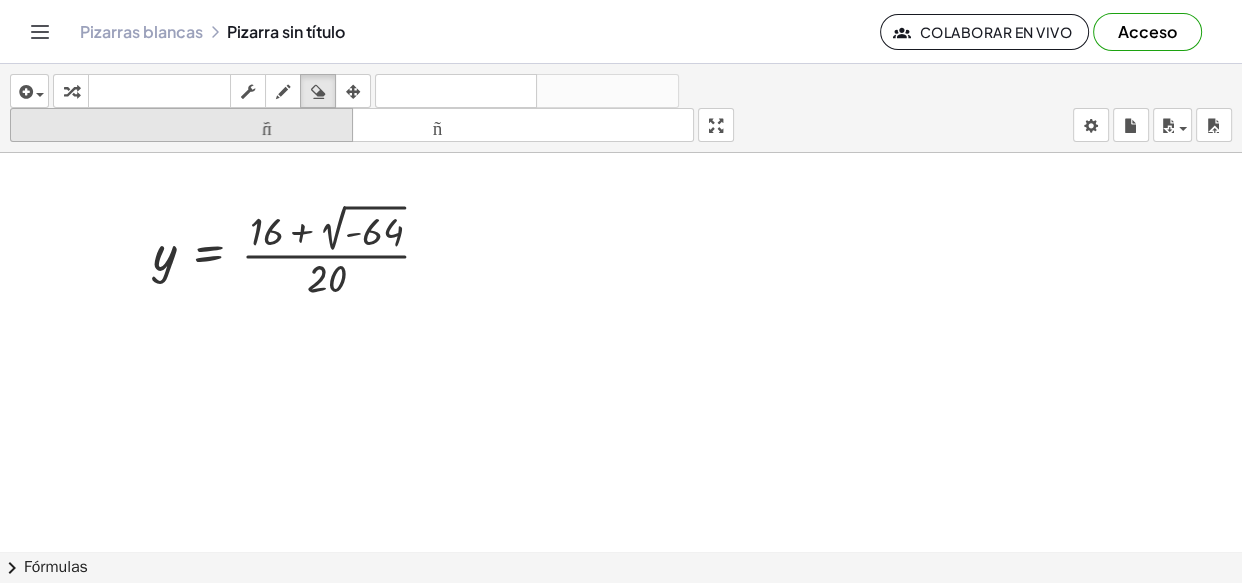 drag, startPoint x: 274, startPoint y: 97, endPoint x: 291, endPoint y: 134, distance: 40.718548 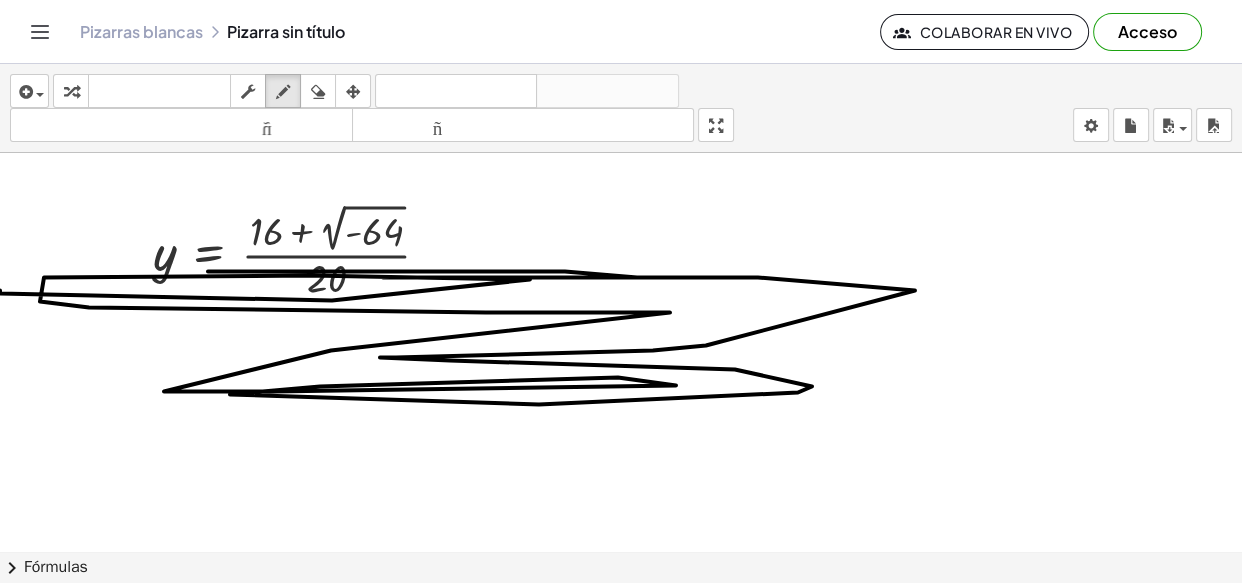 click at bounding box center (621, 565) 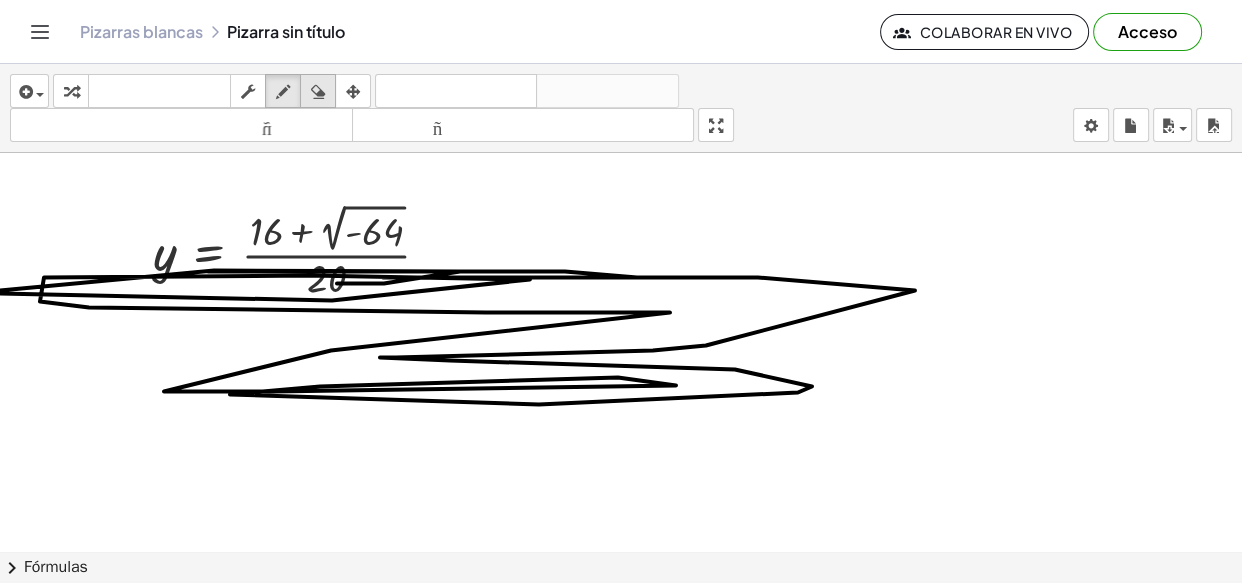 click at bounding box center [318, 91] 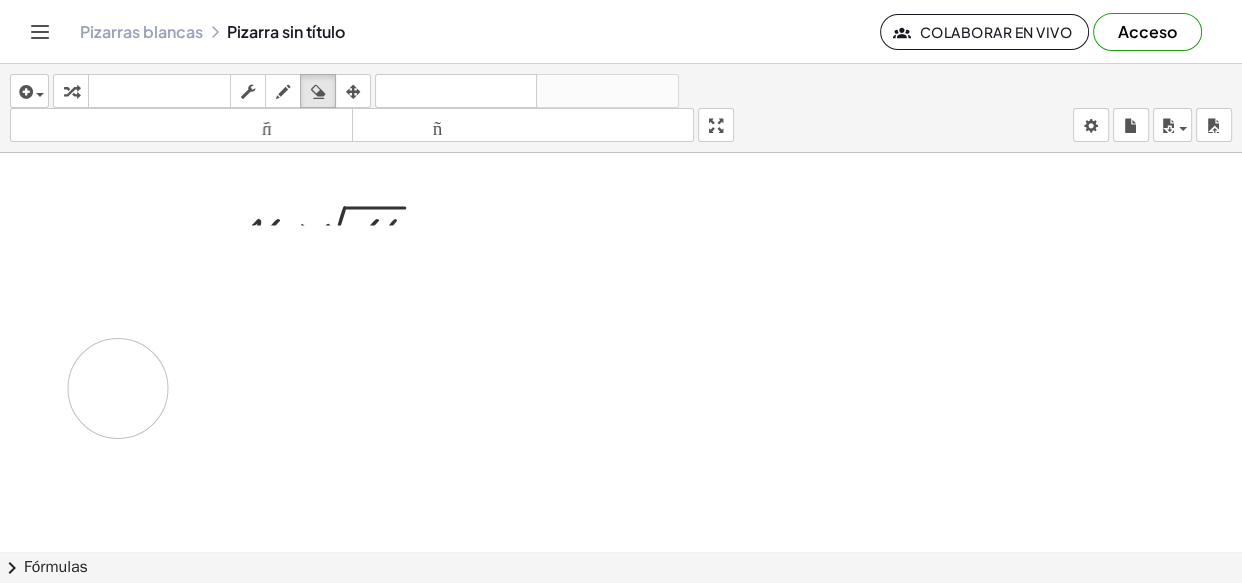 drag, startPoint x: 21, startPoint y: 284, endPoint x: 76, endPoint y: 268, distance: 57.280014 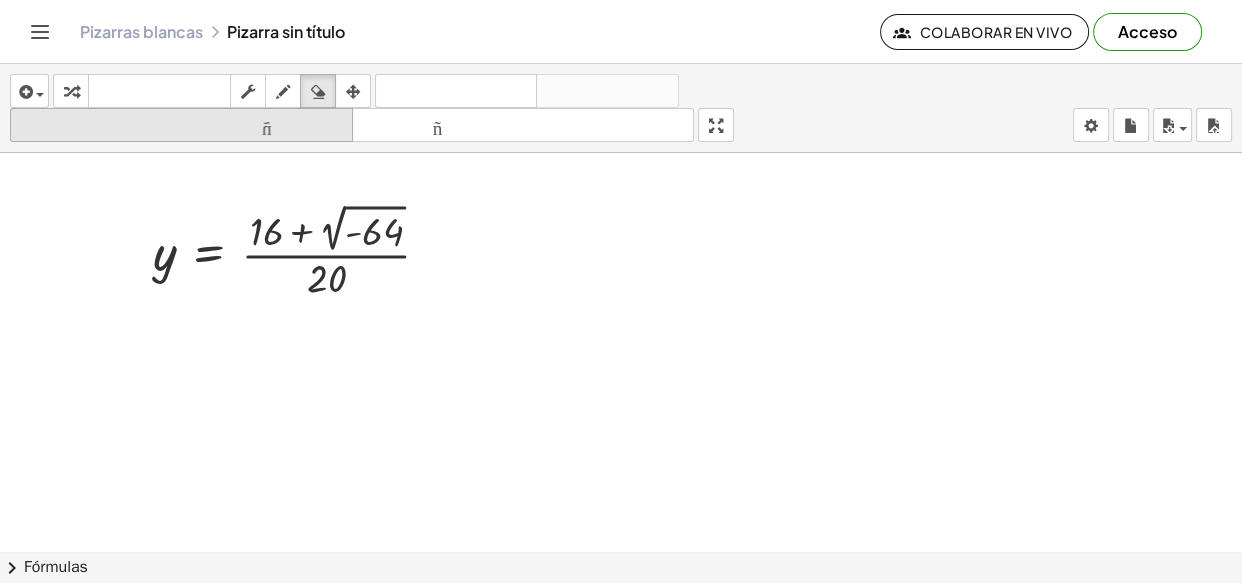 drag, startPoint x: 282, startPoint y: 89, endPoint x: 242, endPoint y: 116, distance: 48.259712 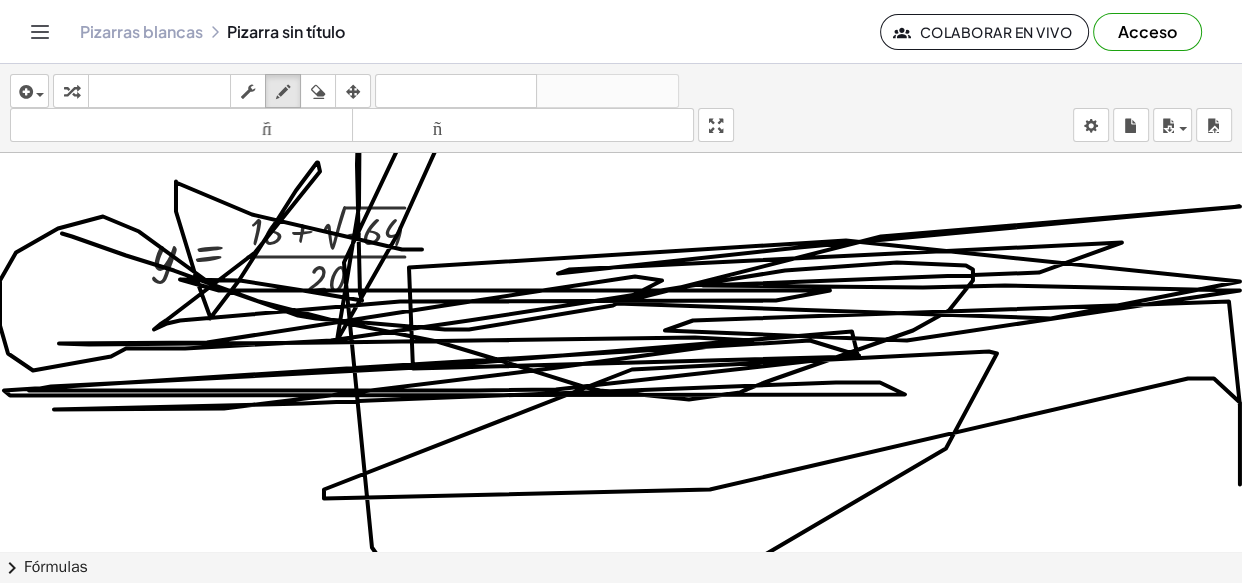 drag, startPoint x: 62, startPoint y: 233, endPoint x: 422, endPoint y: 249, distance: 360.35538 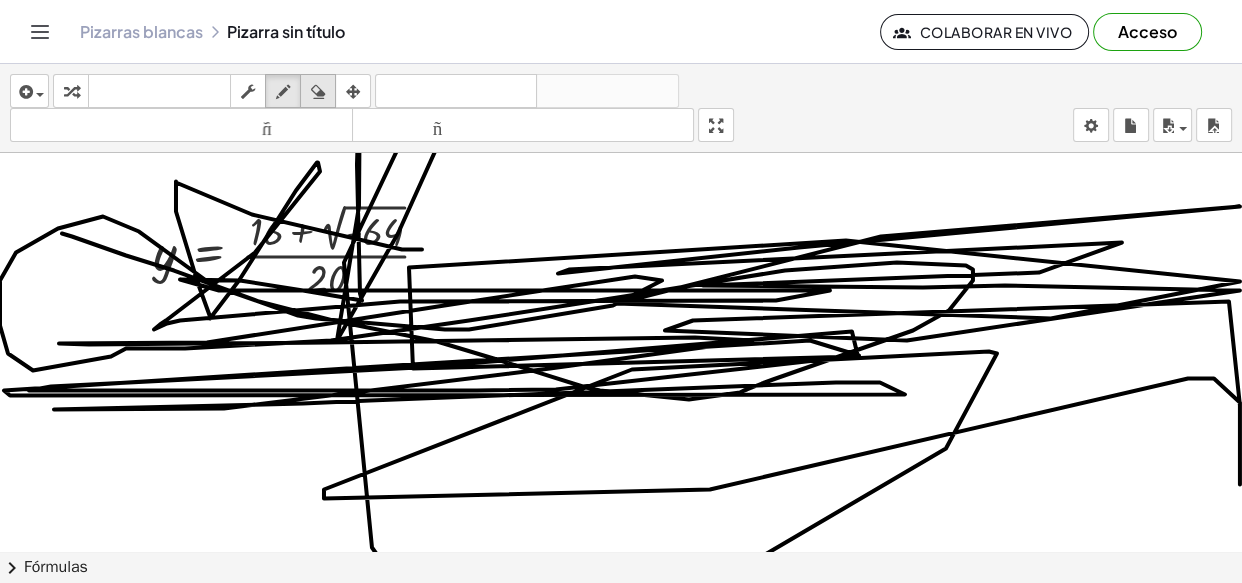 click at bounding box center [318, 91] 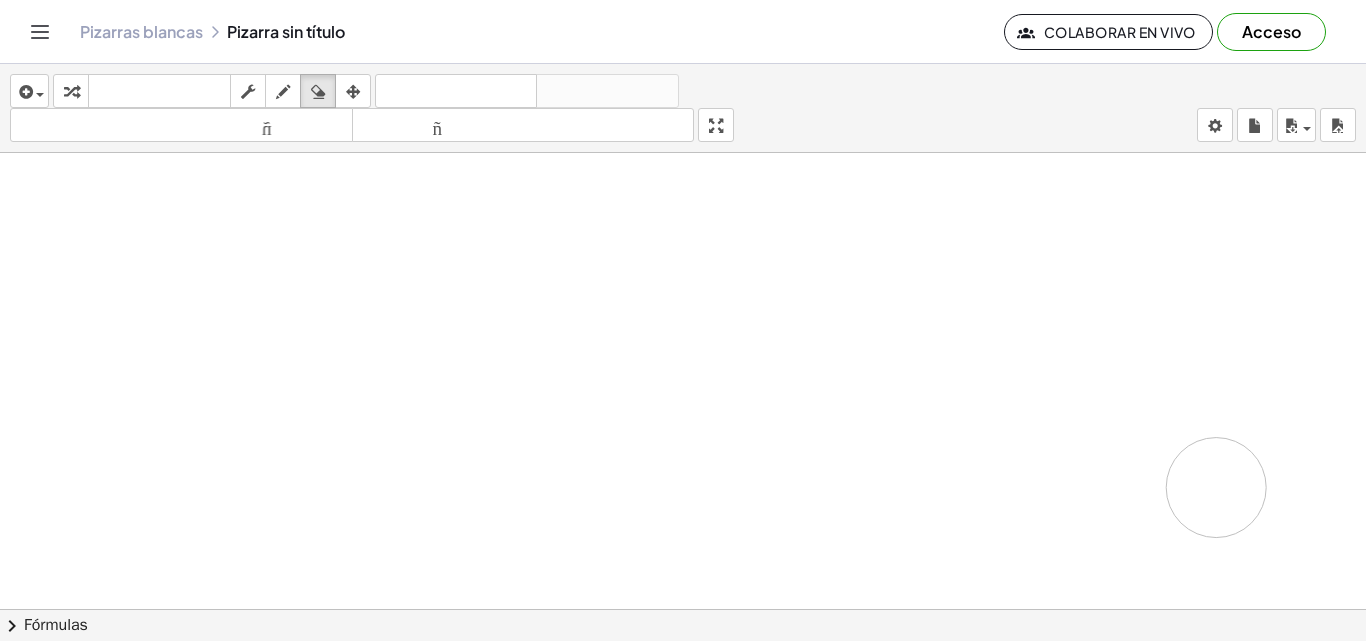 drag, startPoint x: 83, startPoint y: 169, endPoint x: 1105, endPoint y: 553, distance: 1091.76 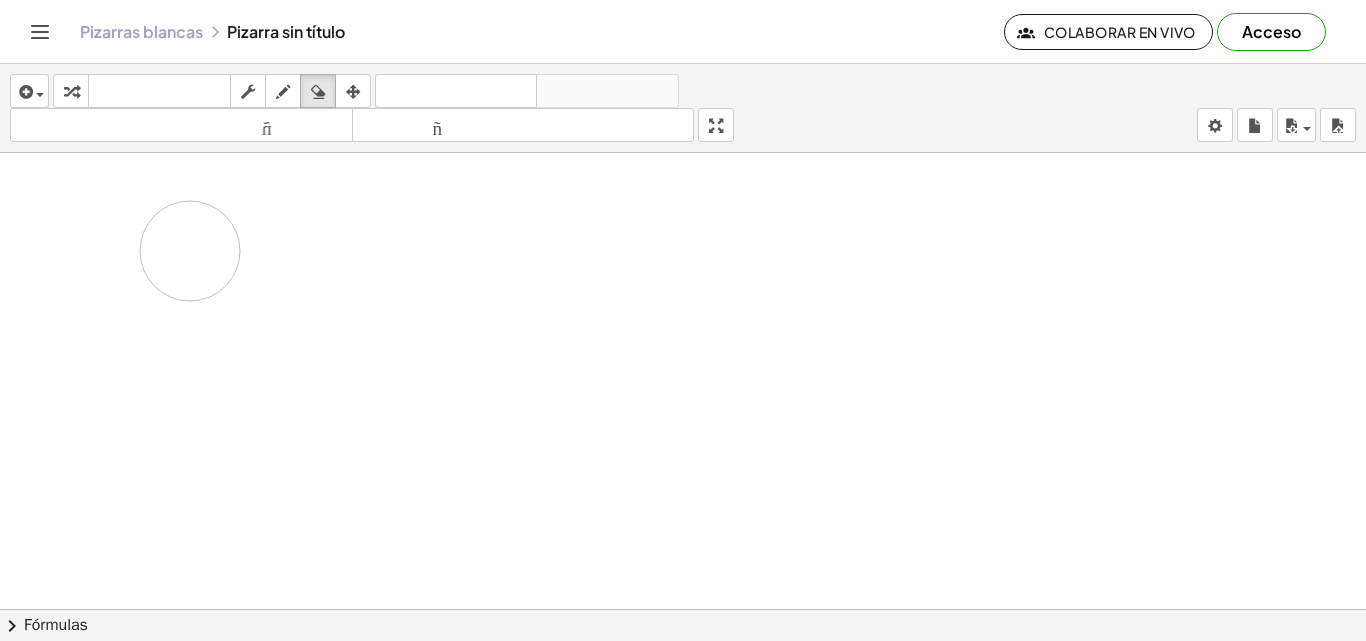 drag, startPoint x: 227, startPoint y: 235, endPoint x: 205, endPoint y: 254, distance: 29.068884 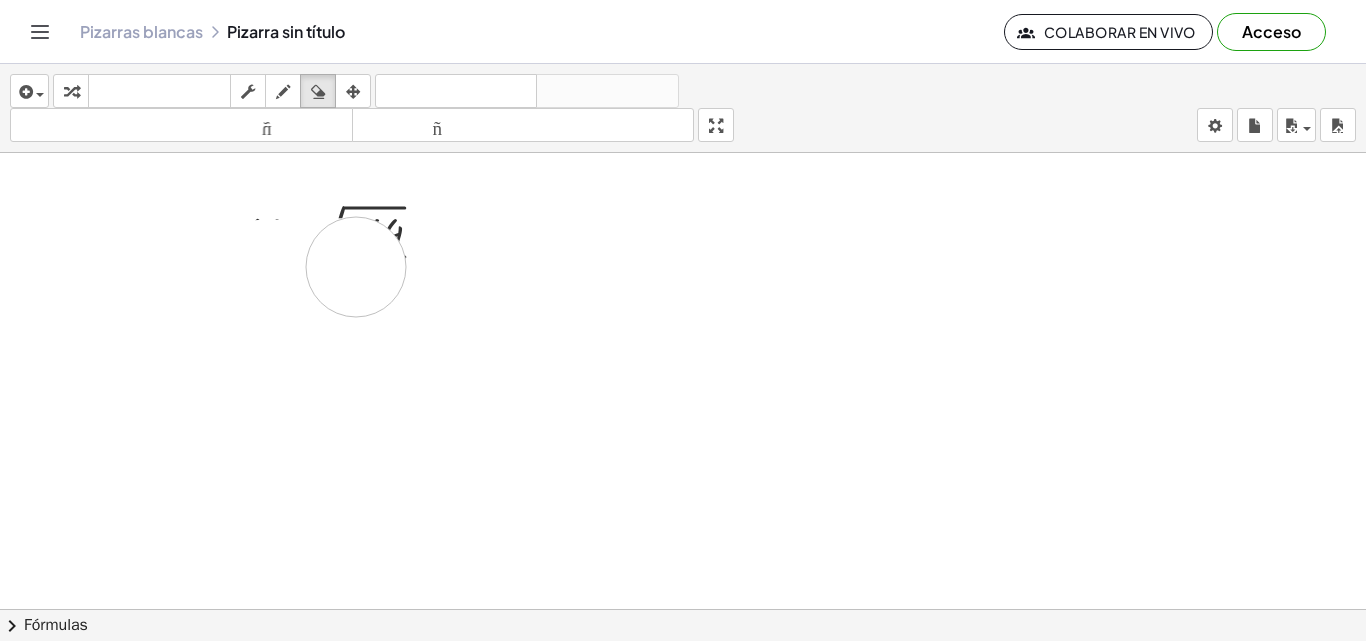 drag, startPoint x: 212, startPoint y: 270, endPoint x: 389, endPoint y: 226, distance: 182.38695 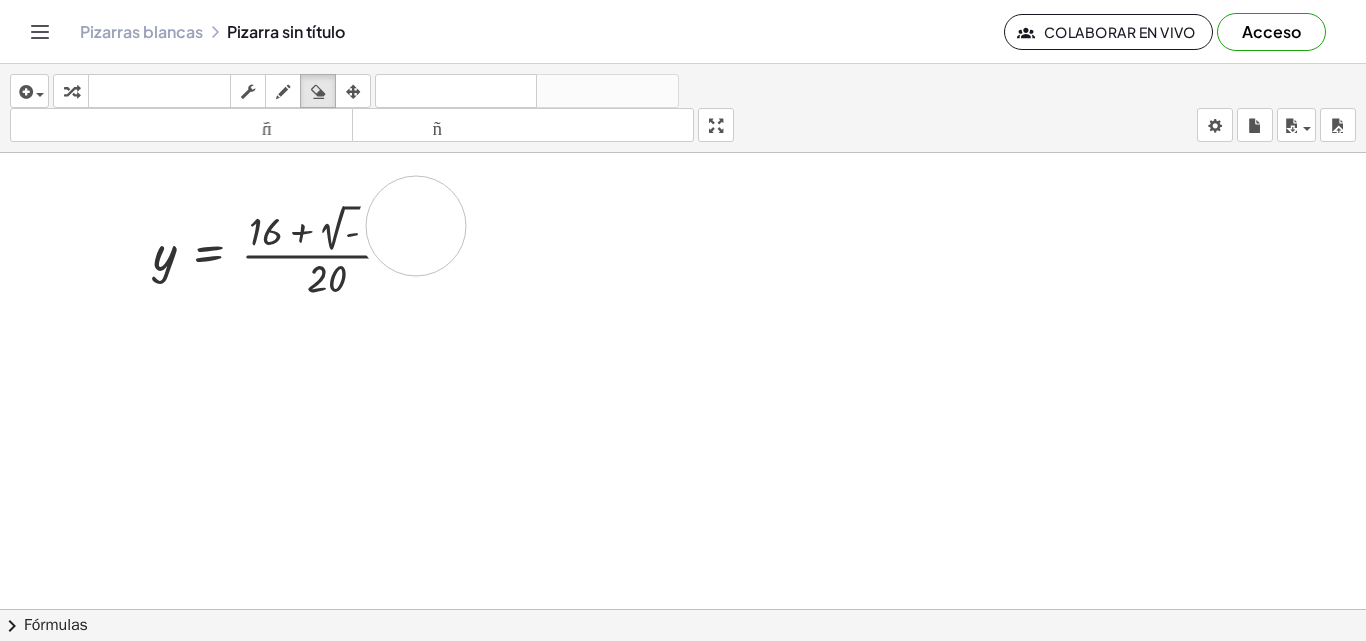 drag, startPoint x: 416, startPoint y: 226, endPoint x: 347, endPoint y: 228, distance: 69.02898 